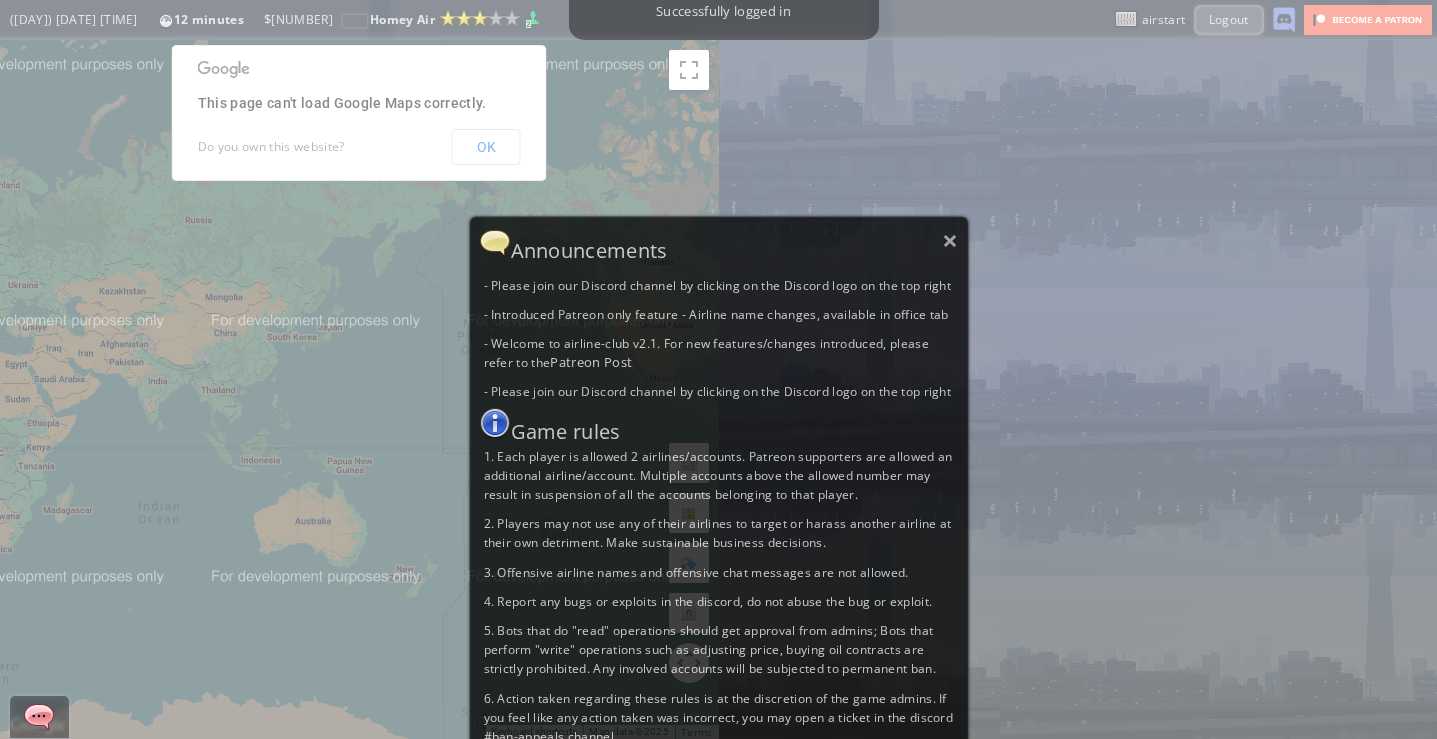 scroll, scrollTop: 0, scrollLeft: 0, axis: both 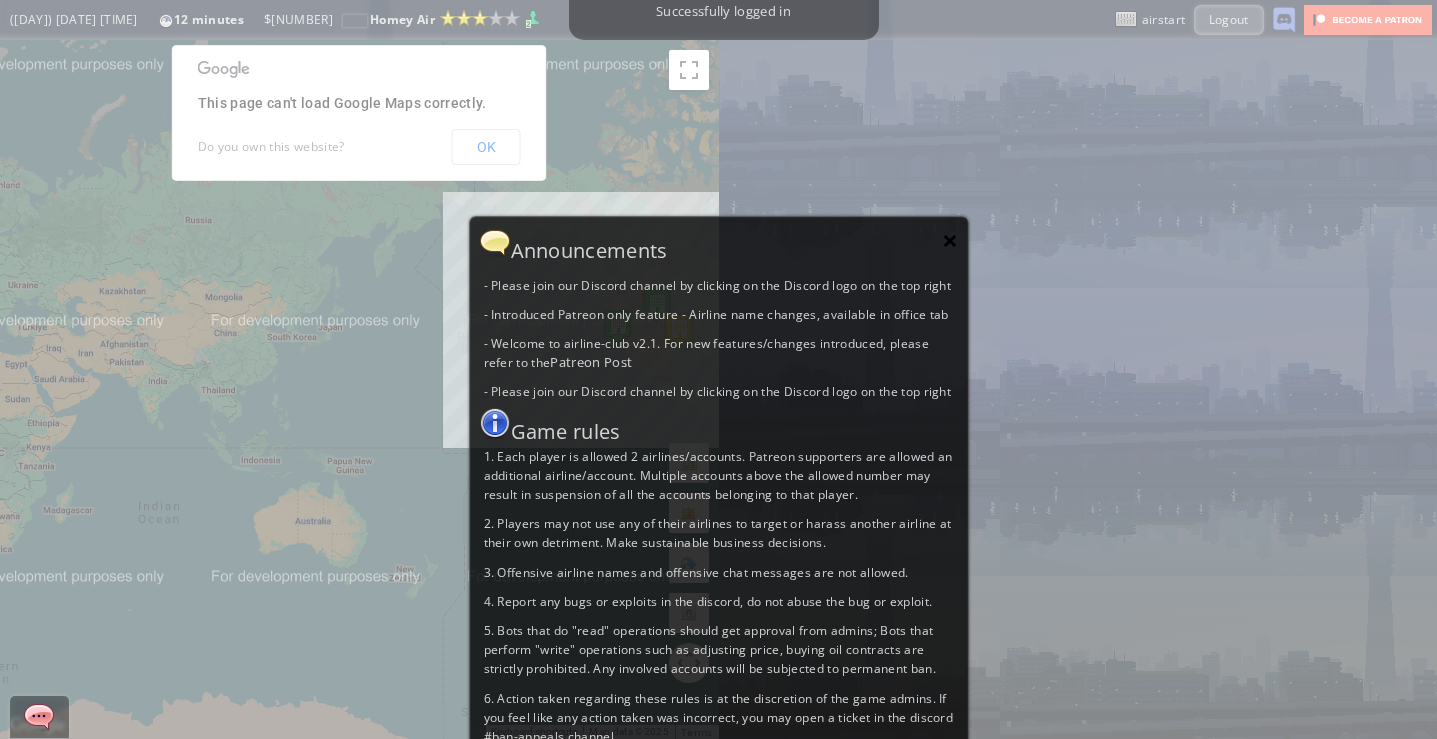 click on "×" at bounding box center [950, 240] 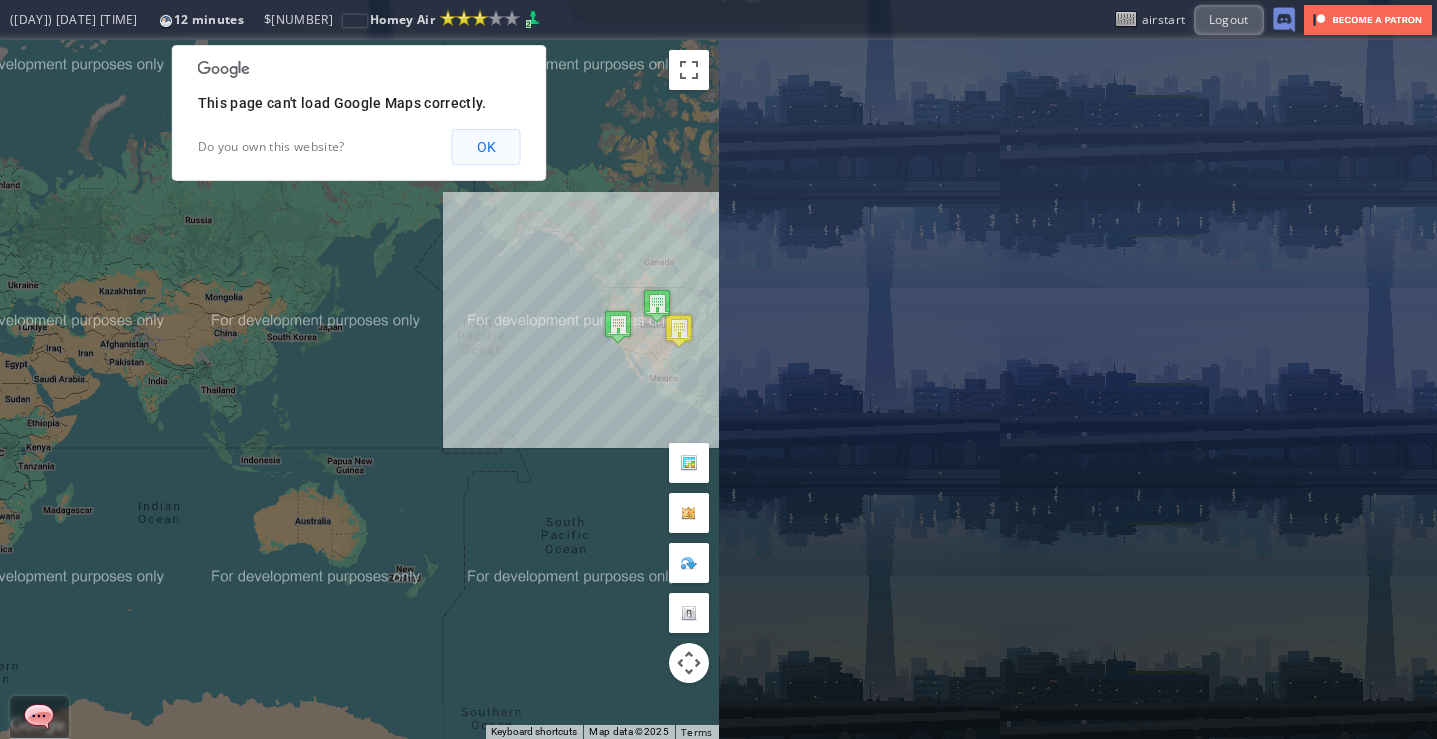click on "OK" at bounding box center (486, 147) 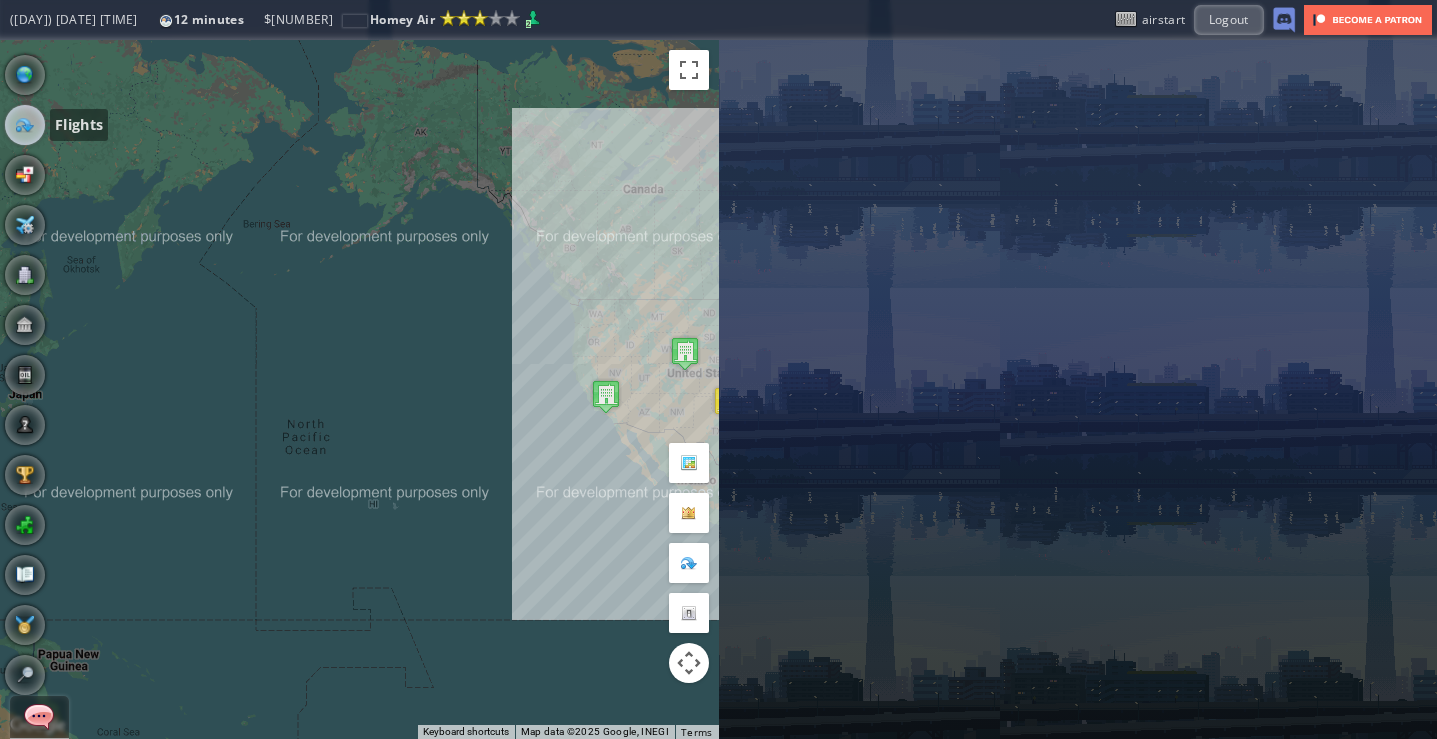 click at bounding box center (25, 125) 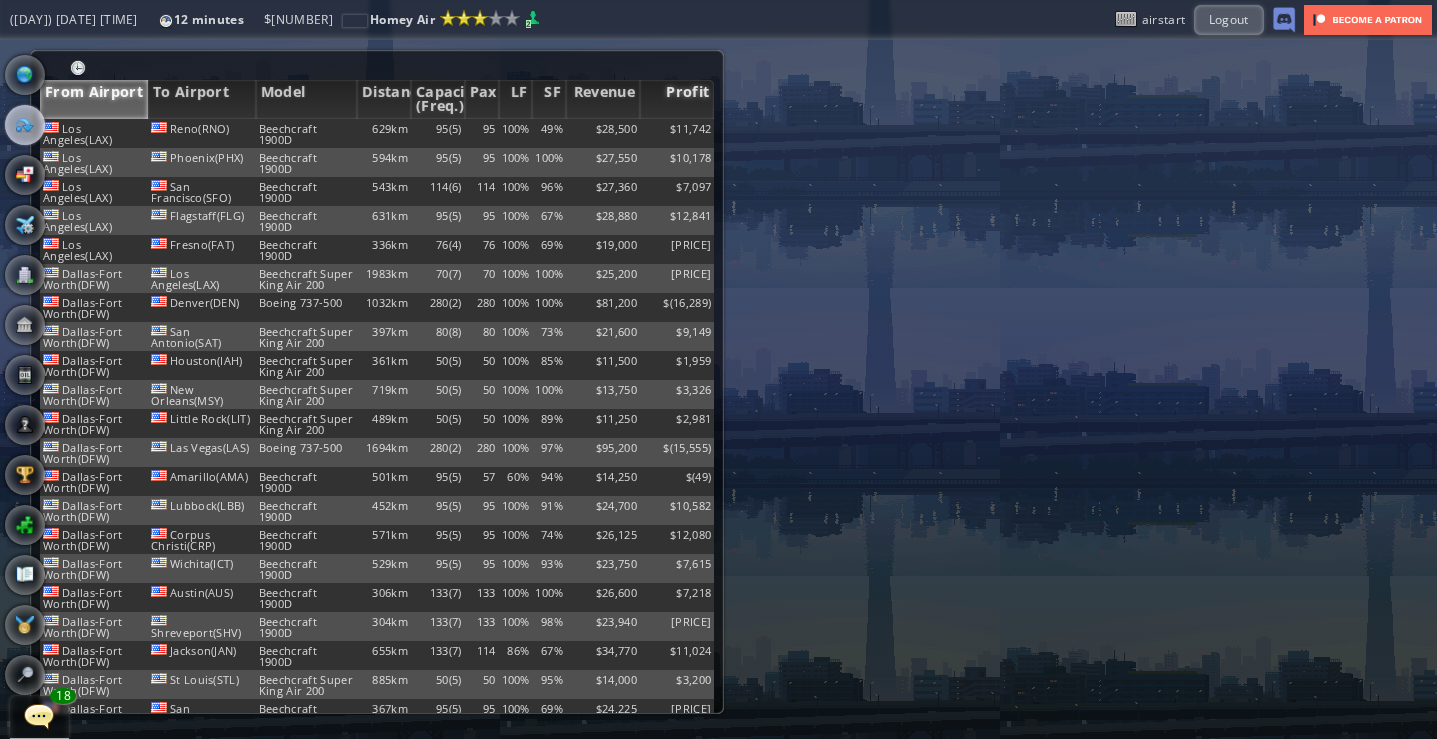 click on "Profit" at bounding box center (677, 99) 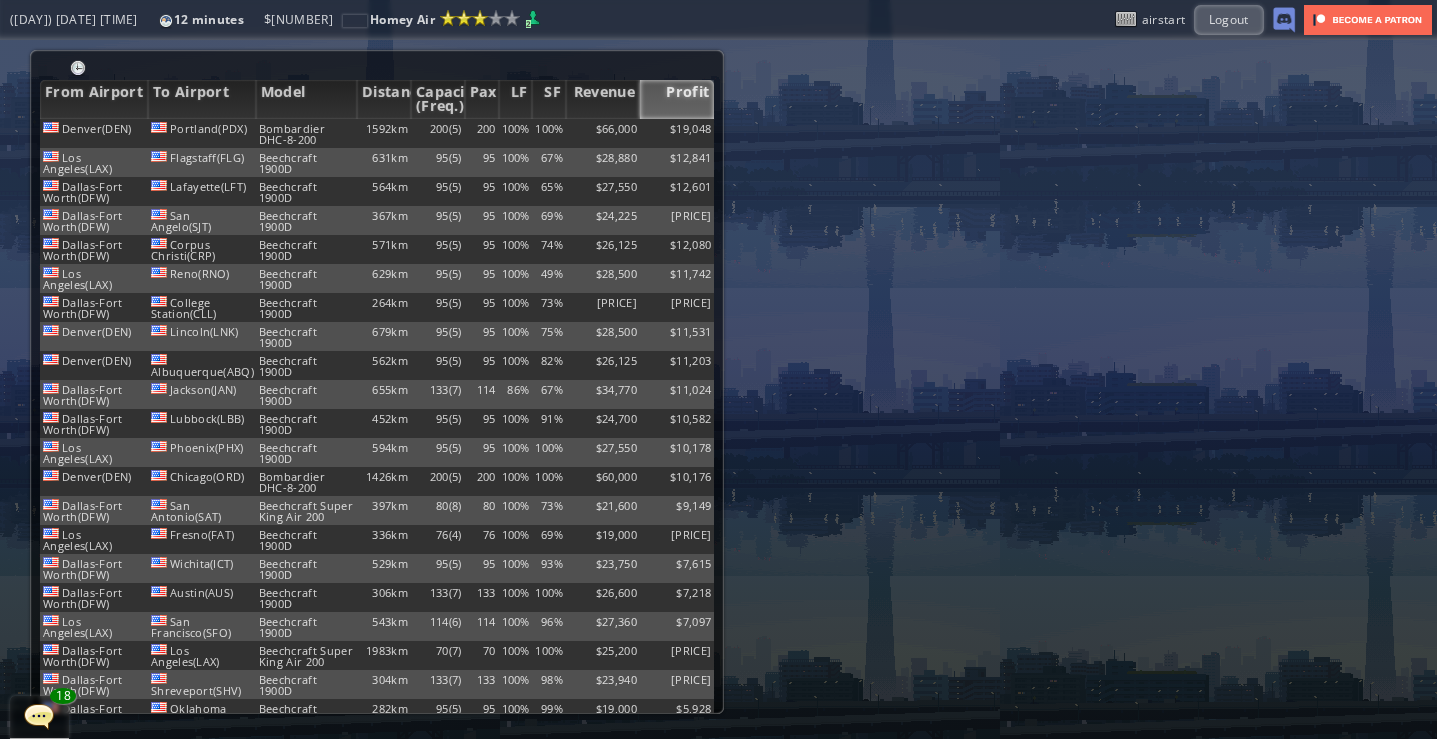 click on "Profit" at bounding box center [677, 99] 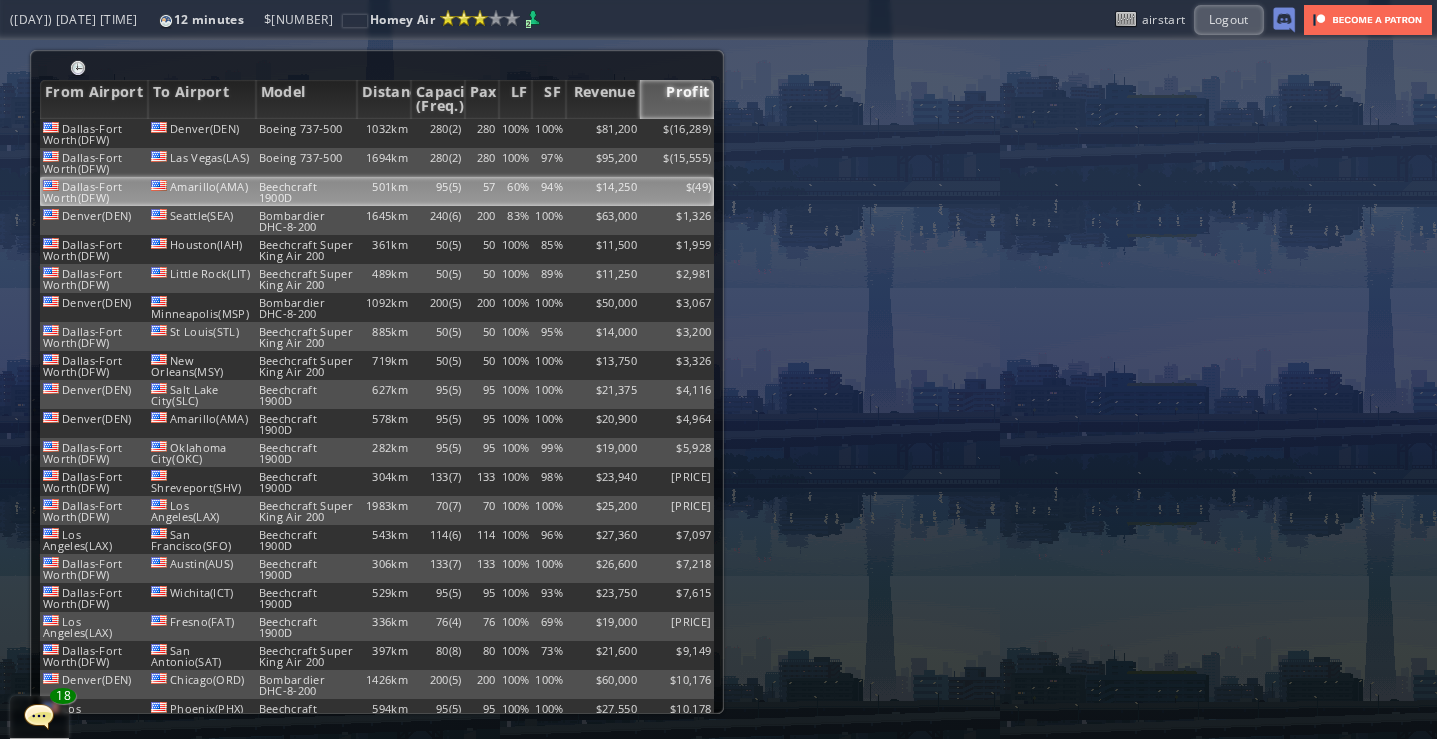 click on "$(49)" at bounding box center [677, 133] 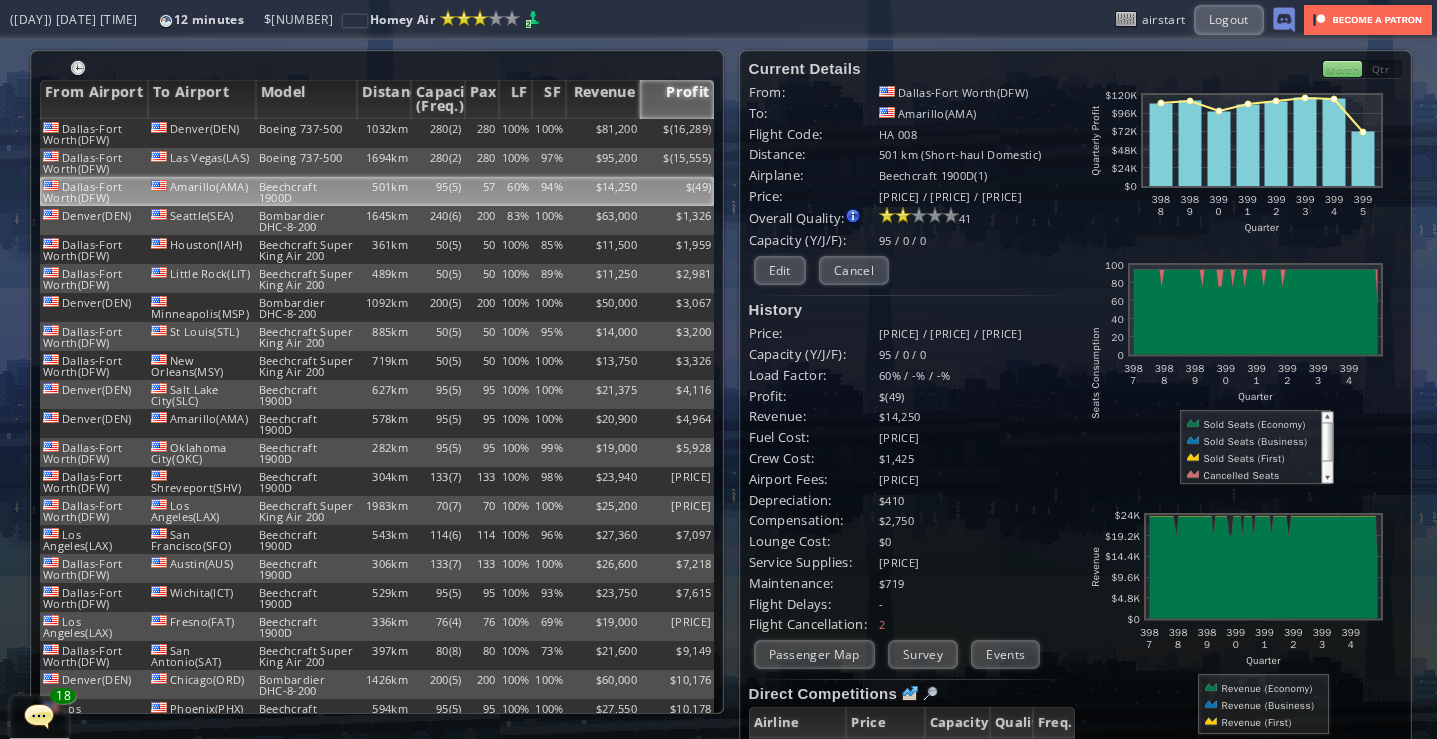 scroll, scrollTop: 199, scrollLeft: 0, axis: vertical 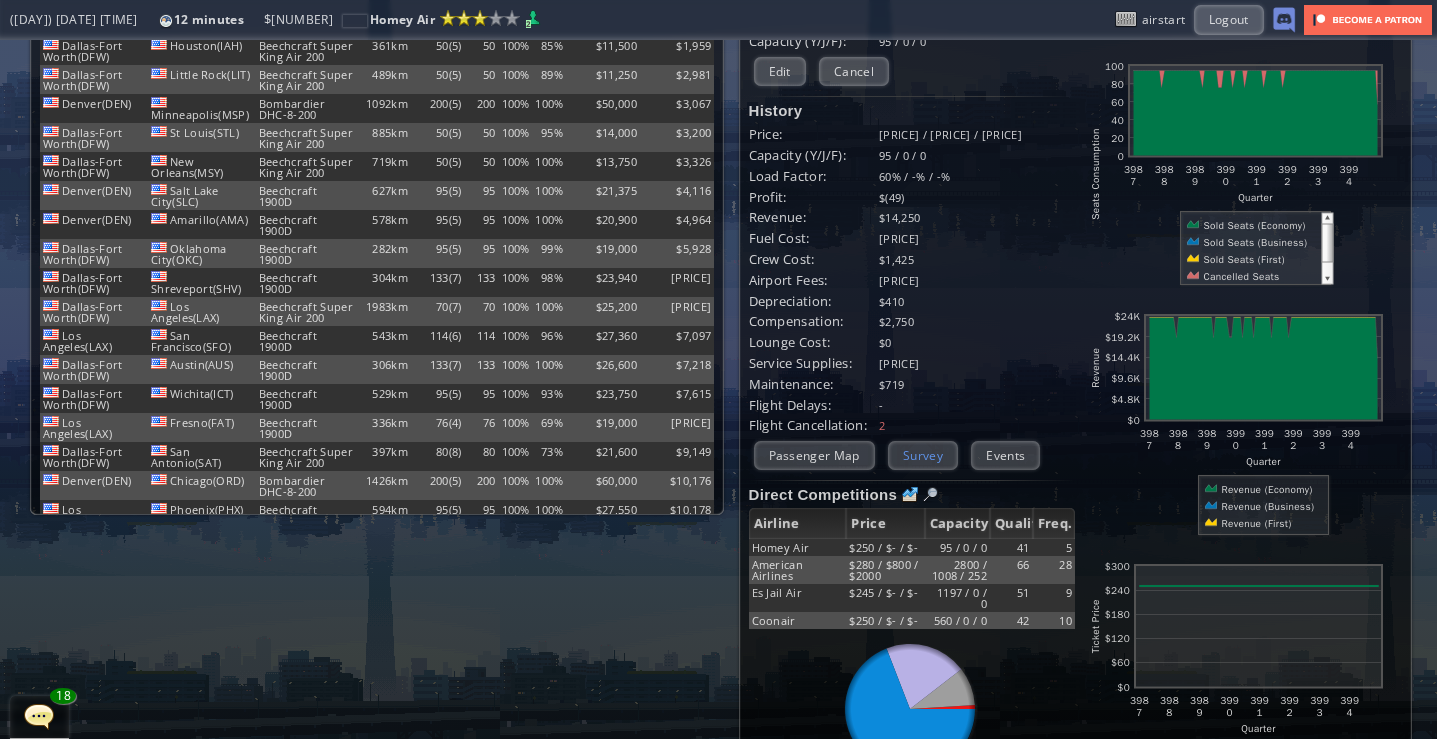 click on "Survey" at bounding box center (923, 455) 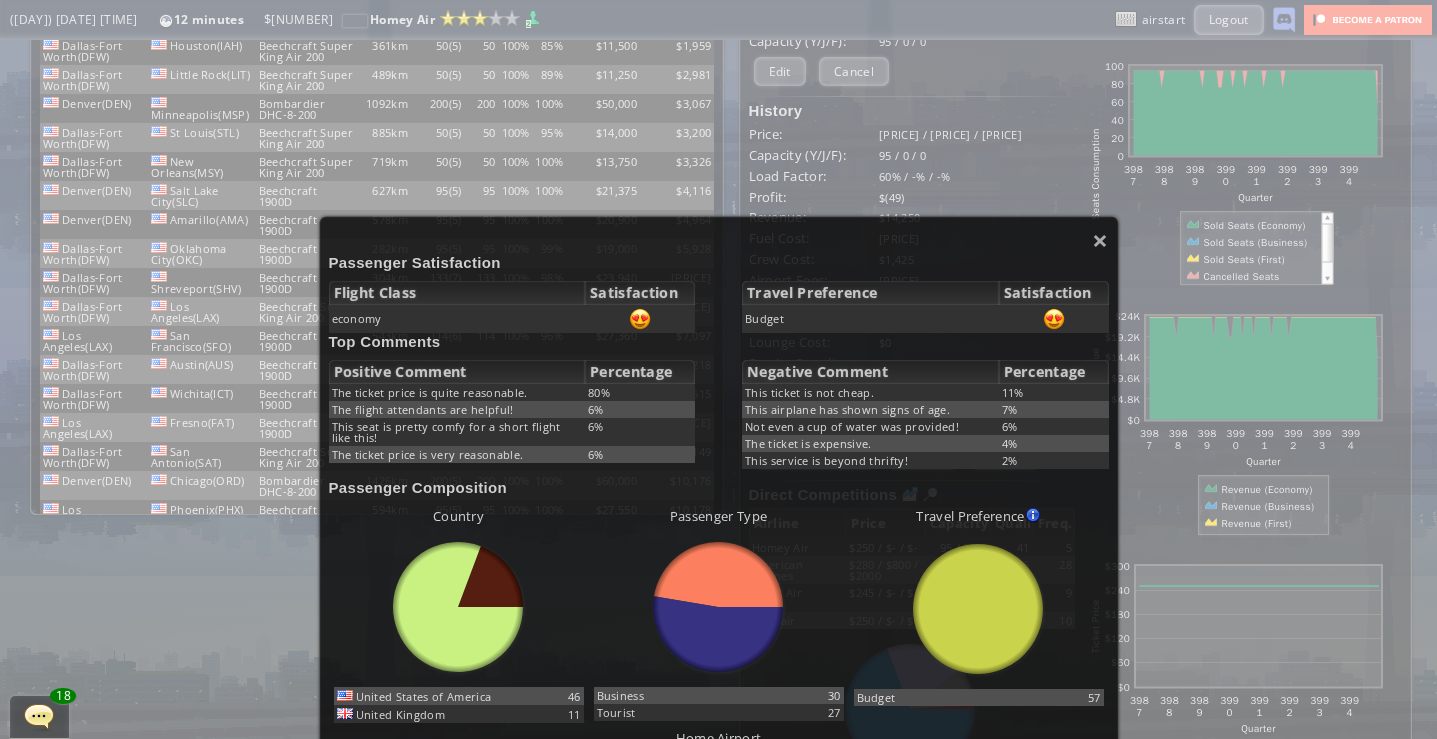 click on "×
Passenger Satisfaction
Flight Class
Satisfaction
economy
Travel Preference
Satisfaction
Budget
Top Comments
Positive Comment
Percentage
The ticket price is quite reasonable. [NUMBER]% The flight attendants are helpful! [NUMBER]% This seat is pretty comfy for a short flight like this! [NUMBER]% The ticket price is very reasonable. [NUMBER]%
Negative Comment
Percentage
This ticket is not cheap. [NUMBER]% This airplane has shown signs of age. [NUMBER]% Not even a cup of water was provided! [NUMBER]% The ticket is expensive. [NUMBER]% This service is beyond thrifty! [NUMBER]%
Passenger Composition
Country
abcdefhiklmnopqrstuvwxyz Loading chart. Please wait. abcdefhiklmnopqrstuvwxyz
[COUNTRY] [NUMBER] [COUNTRY] [NUMBER]
Business [NUMBER]" at bounding box center [719, 604] 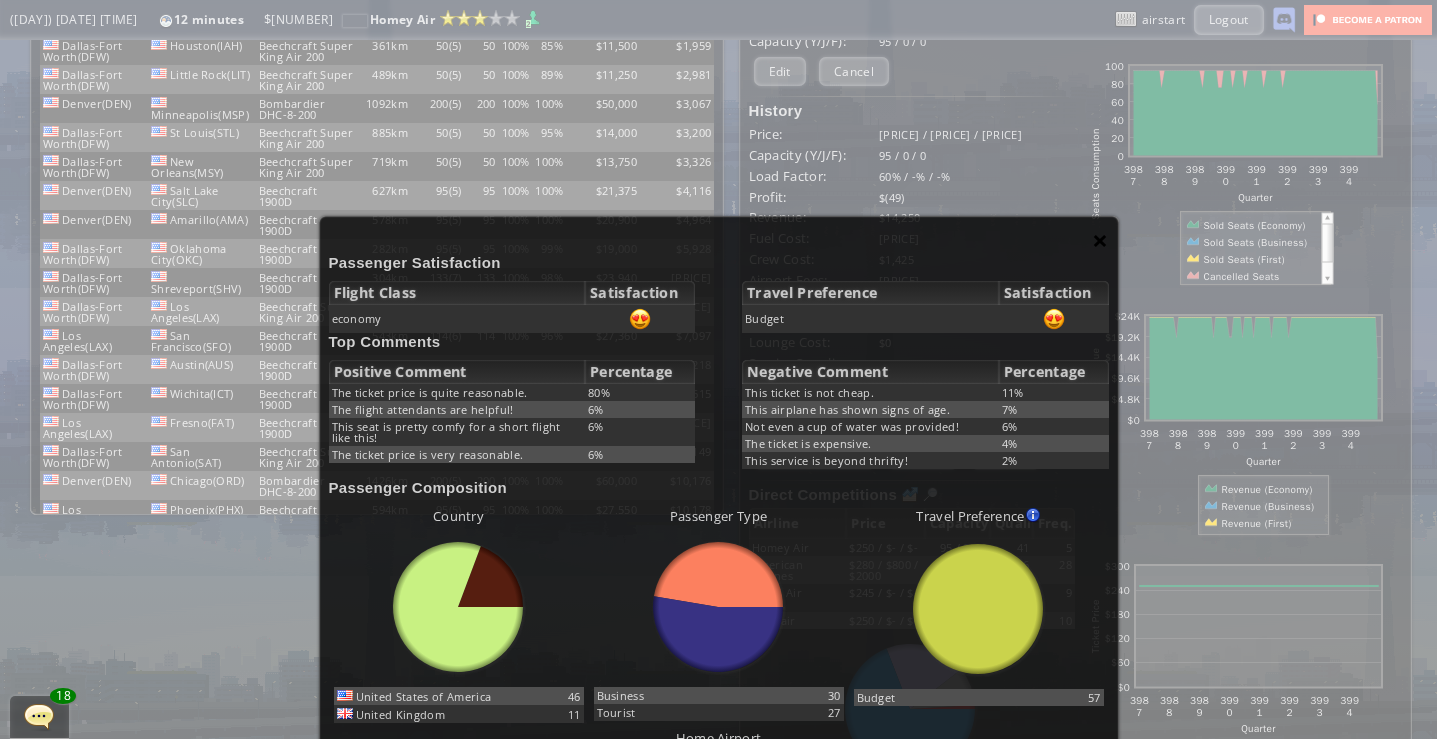 click on "×" at bounding box center (1100, 240) 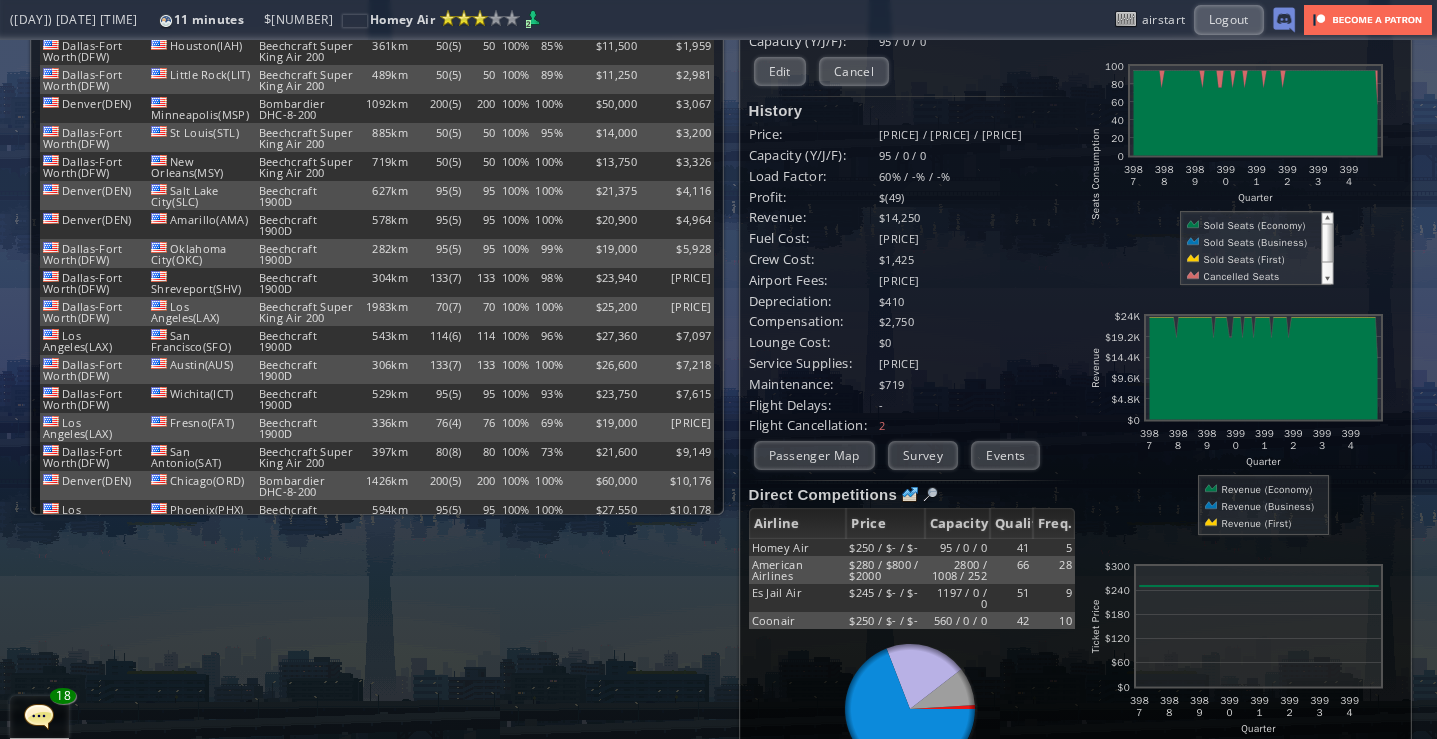 scroll, scrollTop: 99, scrollLeft: 0, axis: vertical 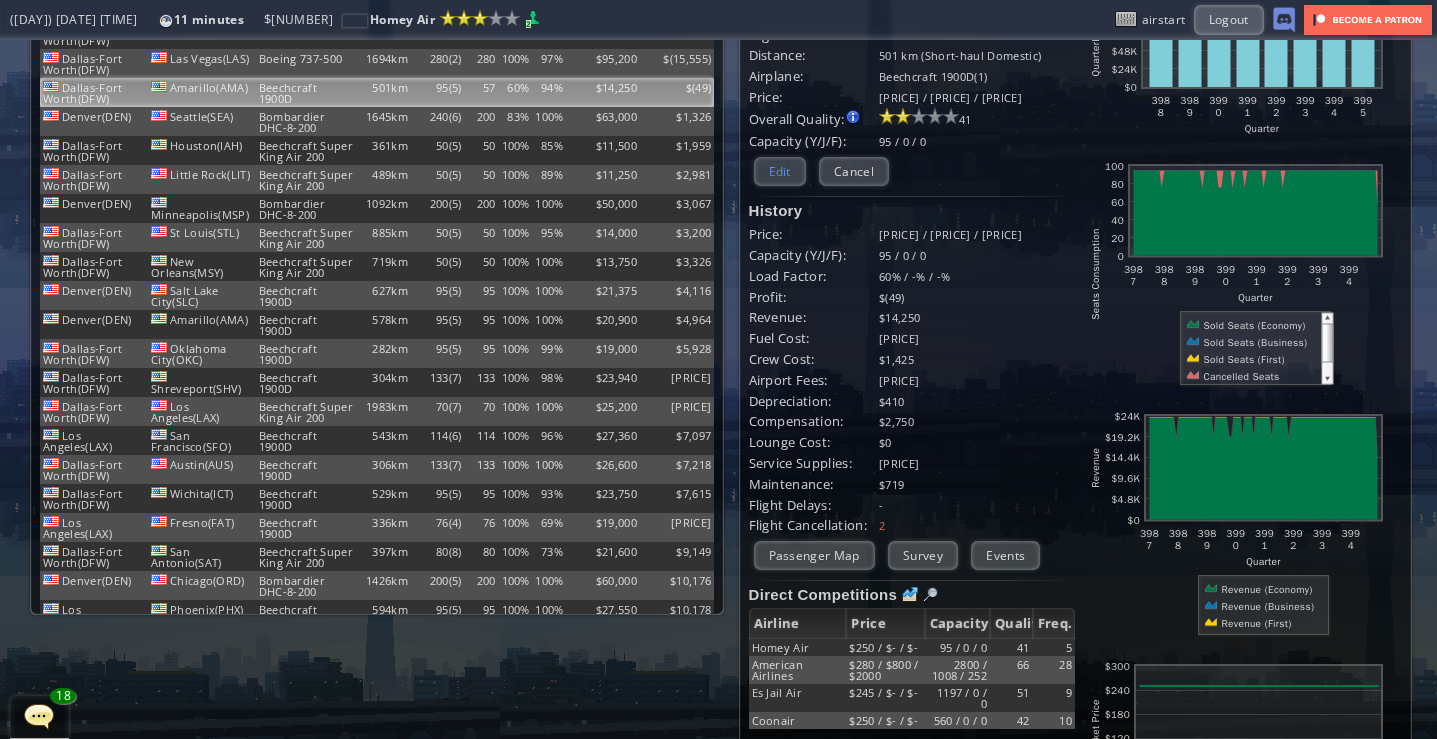 click on "Edit" at bounding box center [780, 171] 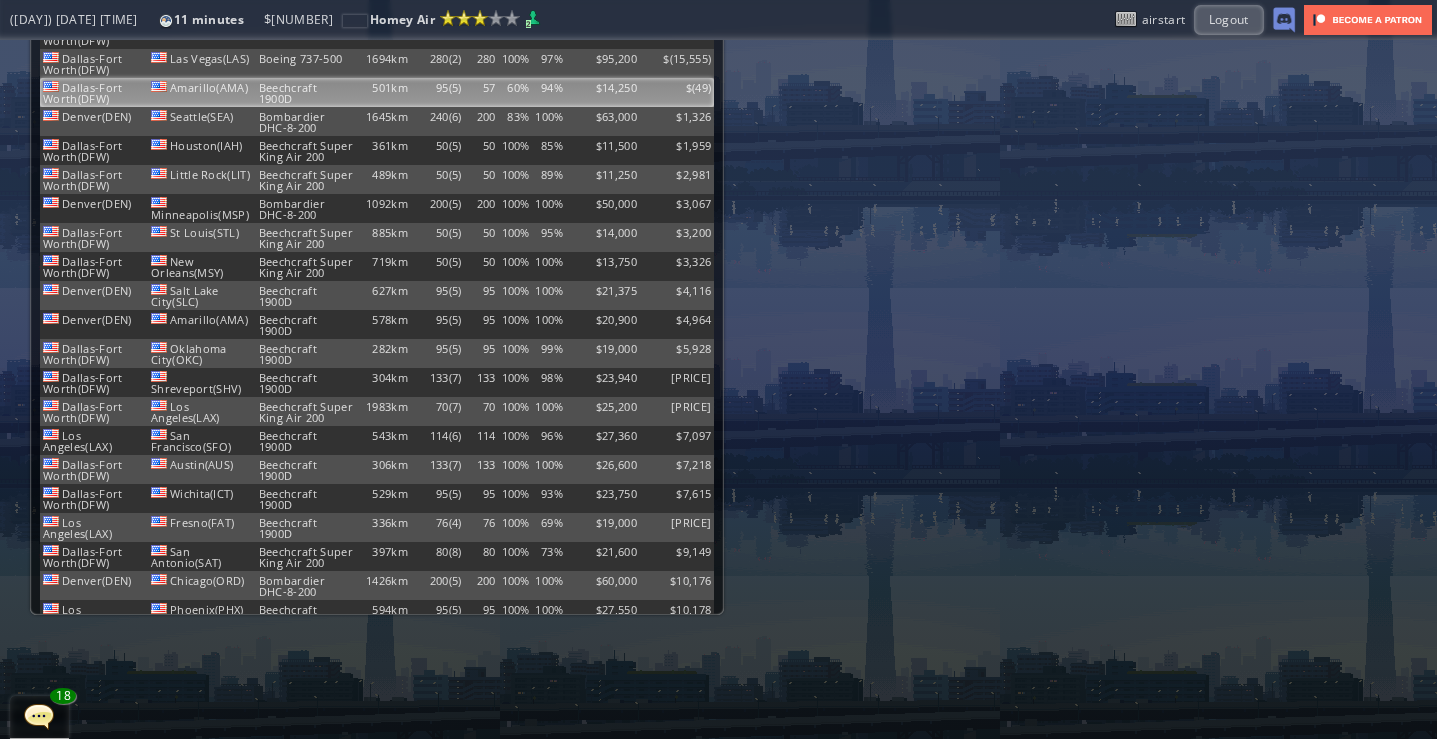 scroll, scrollTop: 0, scrollLeft: 0, axis: both 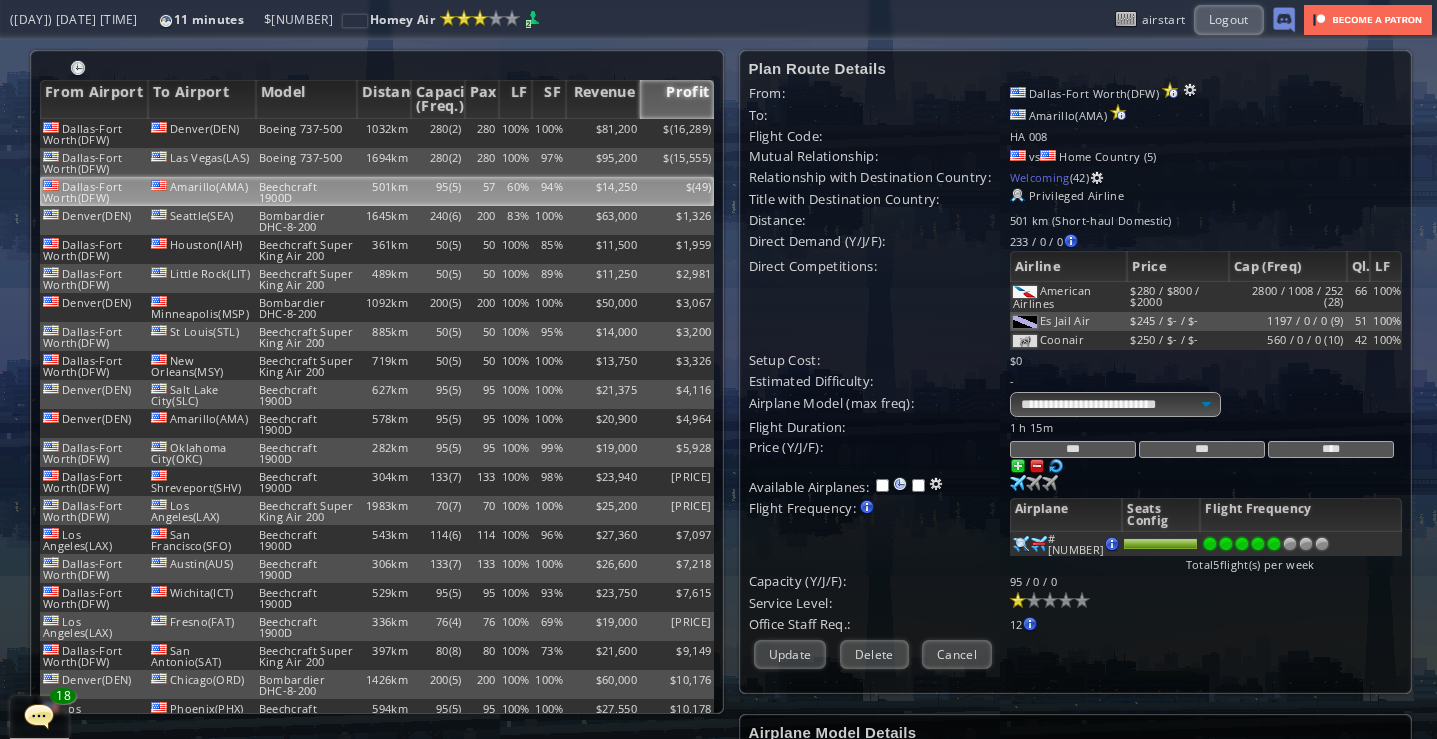 click on "***" at bounding box center (1073, 449) 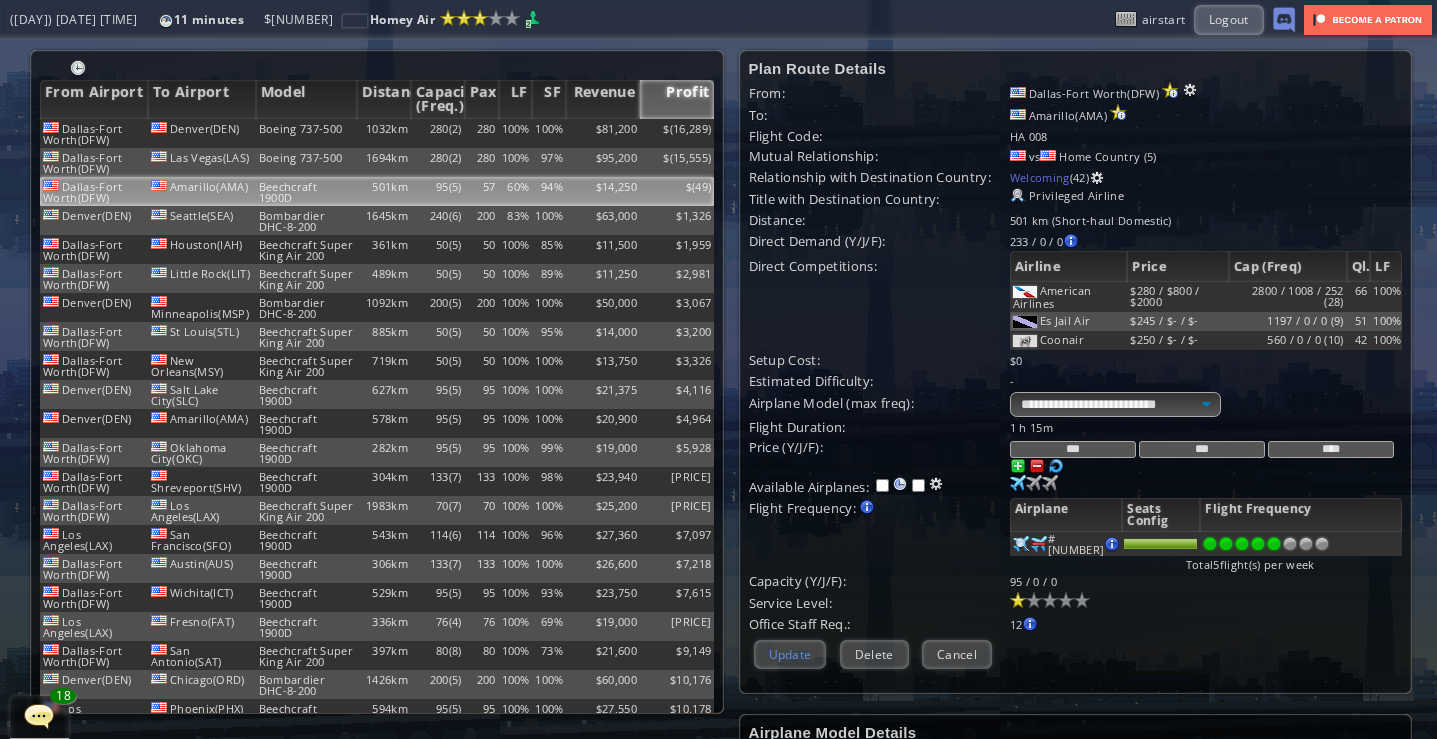 type on "***" 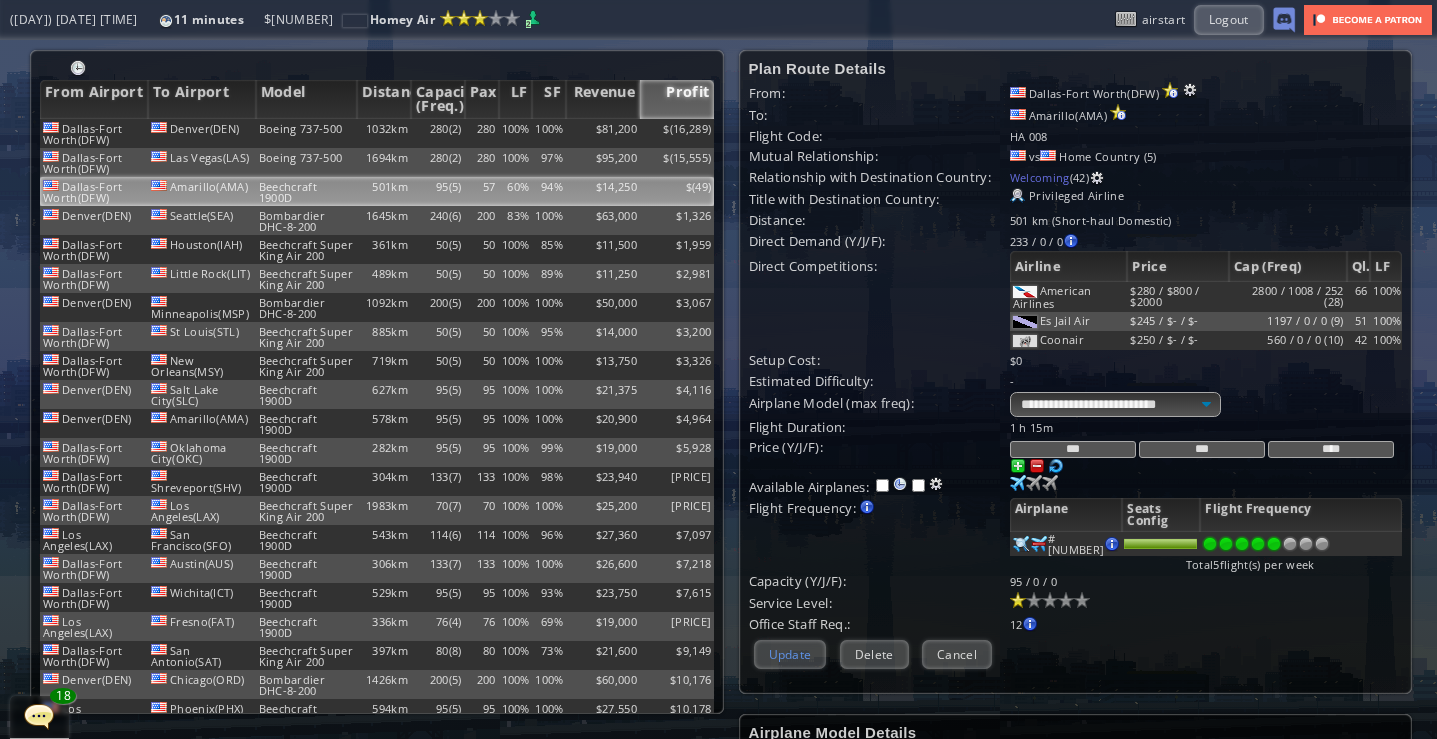 click on "Update" at bounding box center [790, 654] 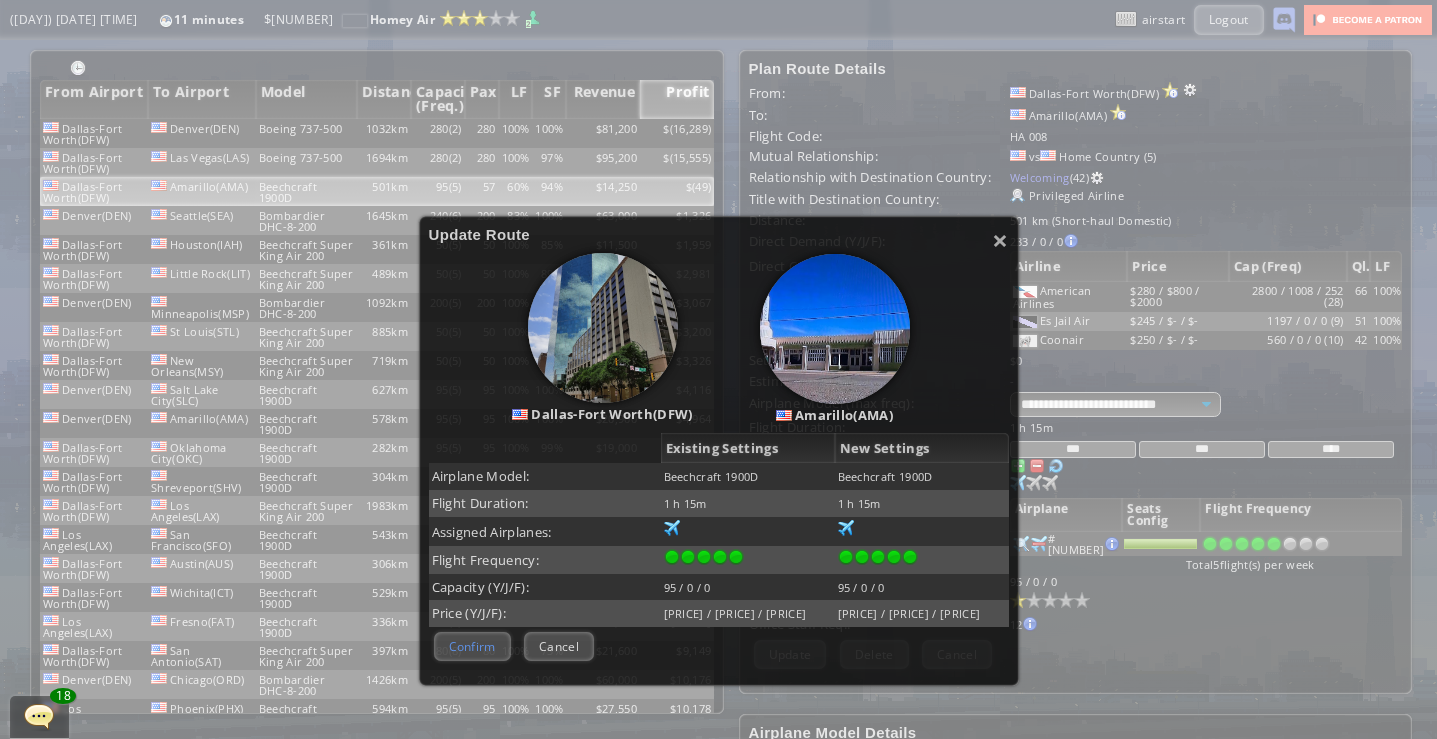 click on "Confirm" at bounding box center (472, 646) 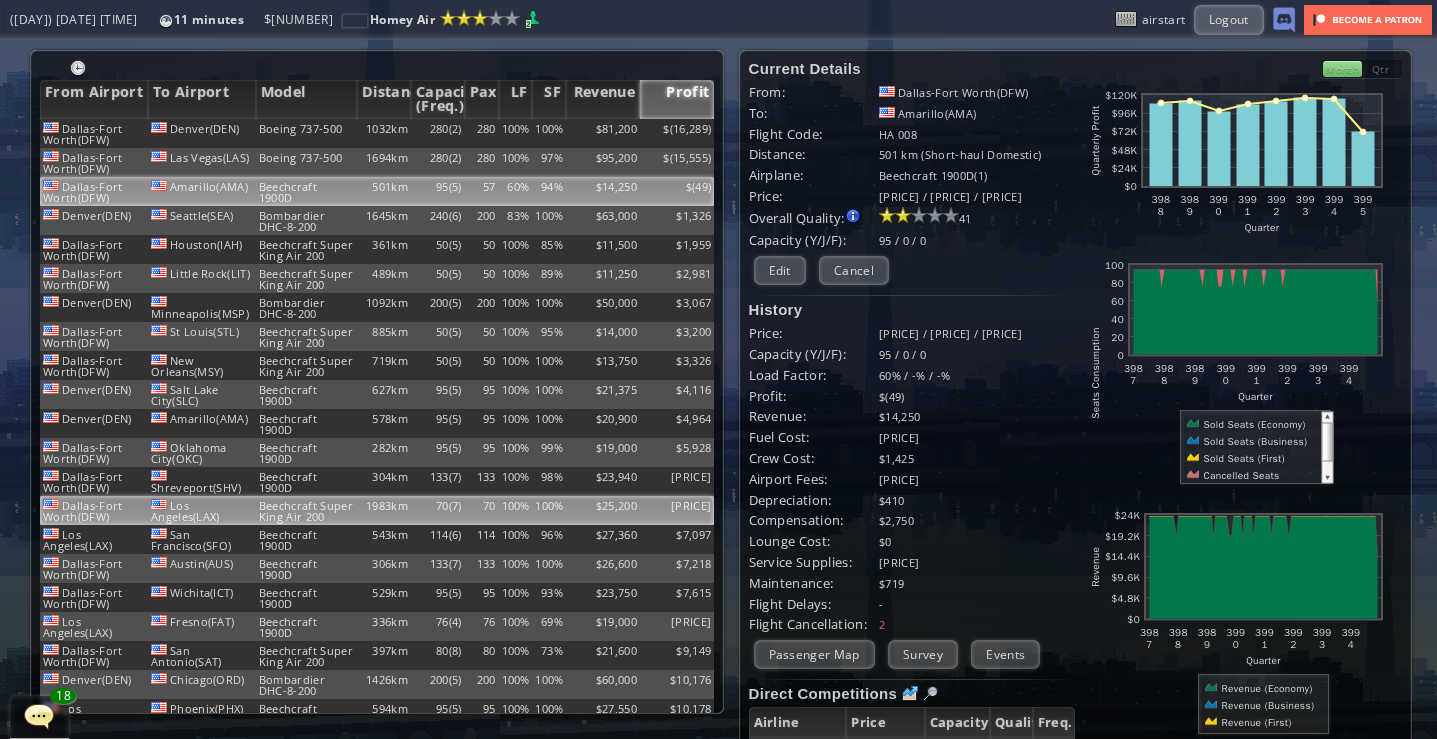 scroll, scrollTop: 400, scrollLeft: 0, axis: vertical 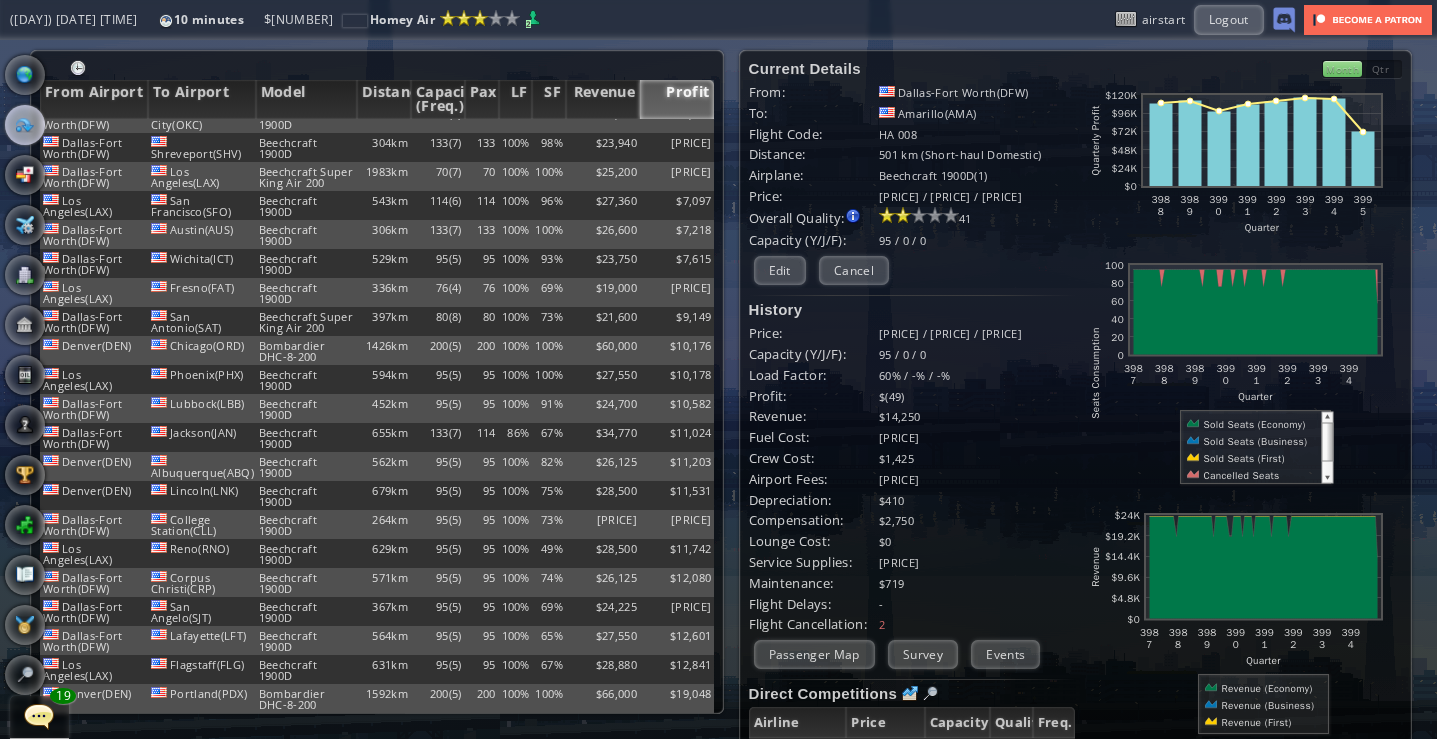 click on "General
[NUMBER]" at bounding box center (39, 717) 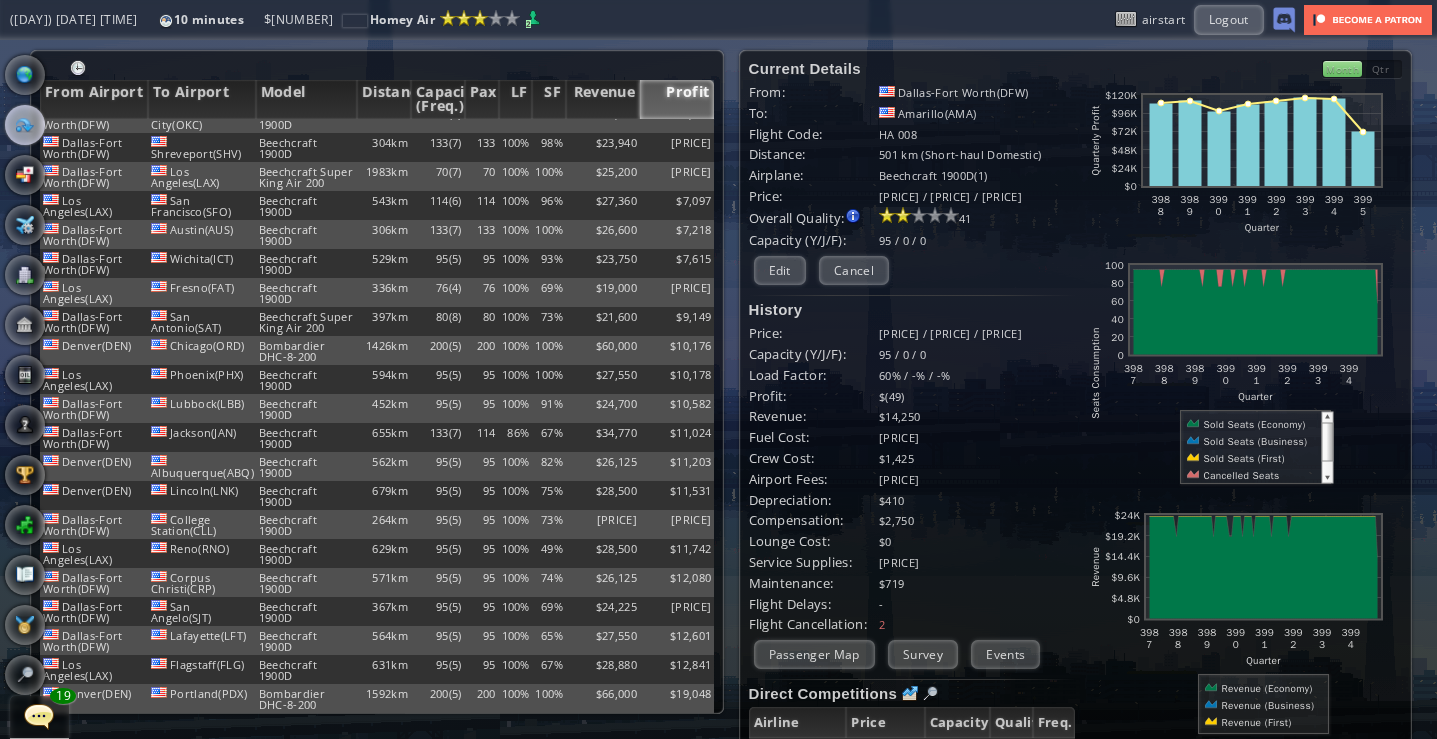click at bounding box center (39, 716) 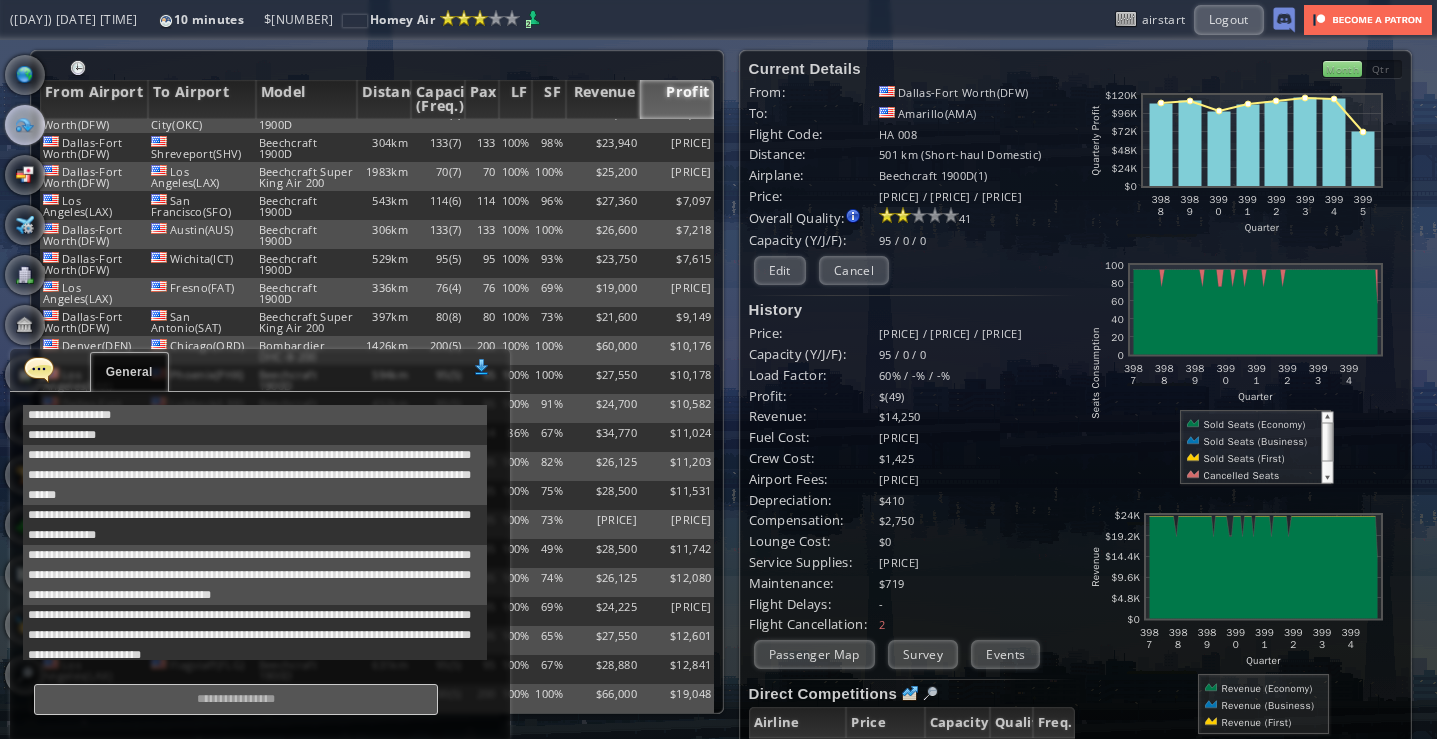 scroll, scrollTop: 718, scrollLeft: 0, axis: vertical 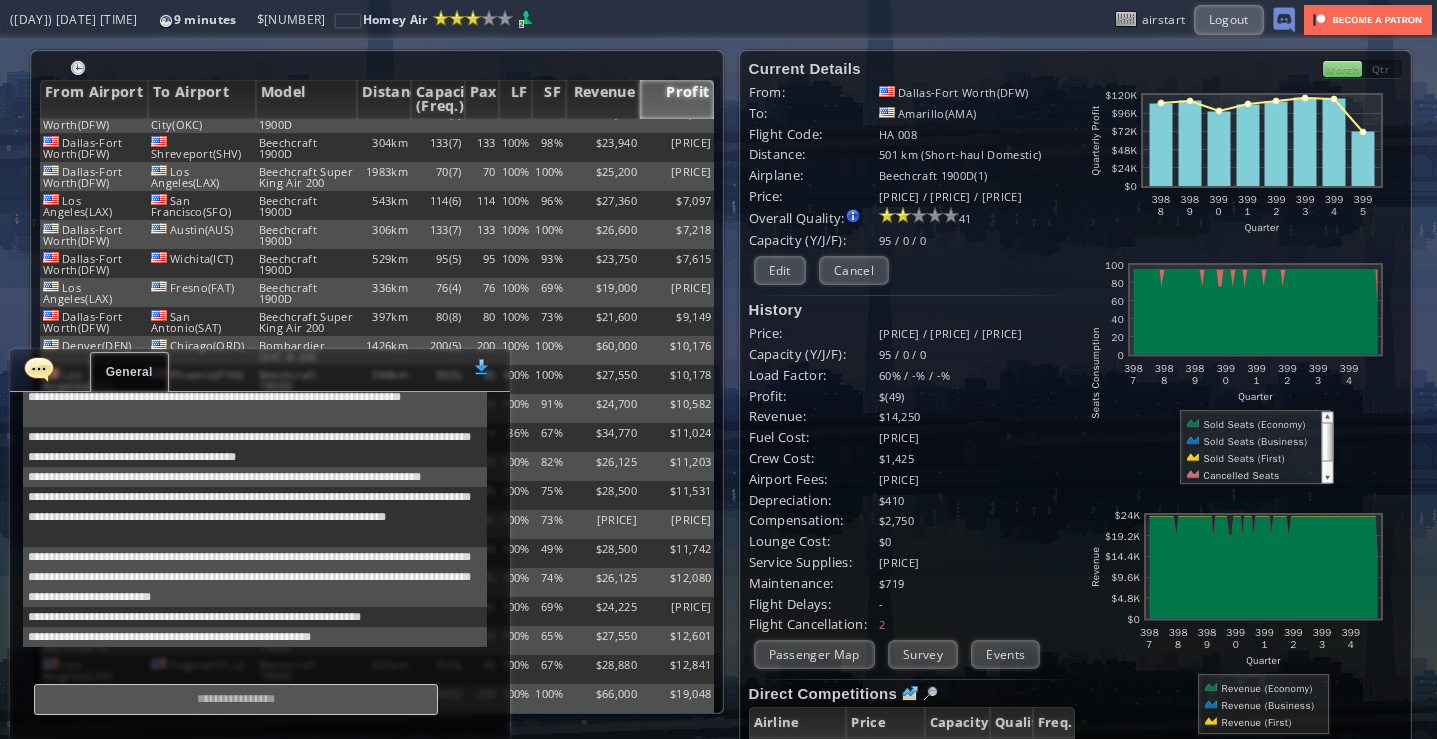 click at bounding box center [377, 70] 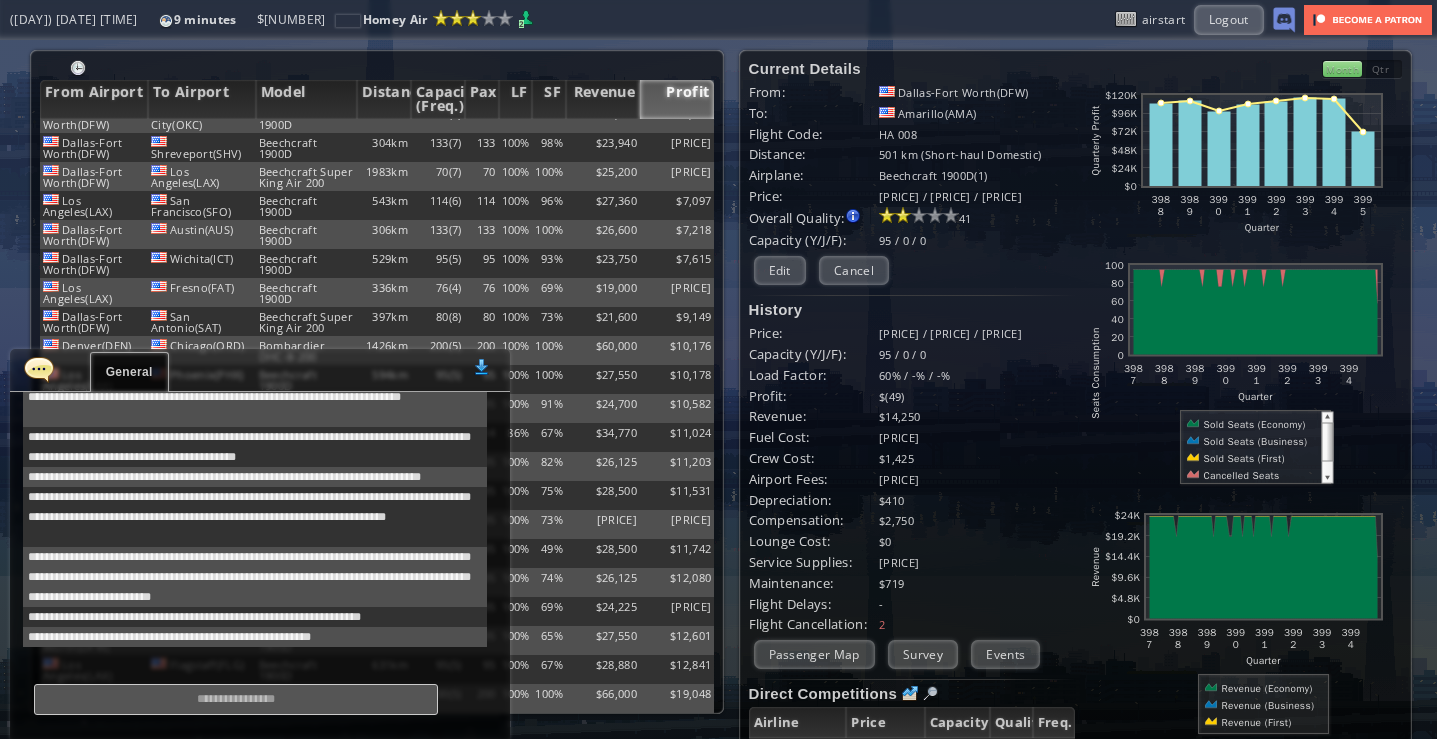 click at bounding box center [39, 369] 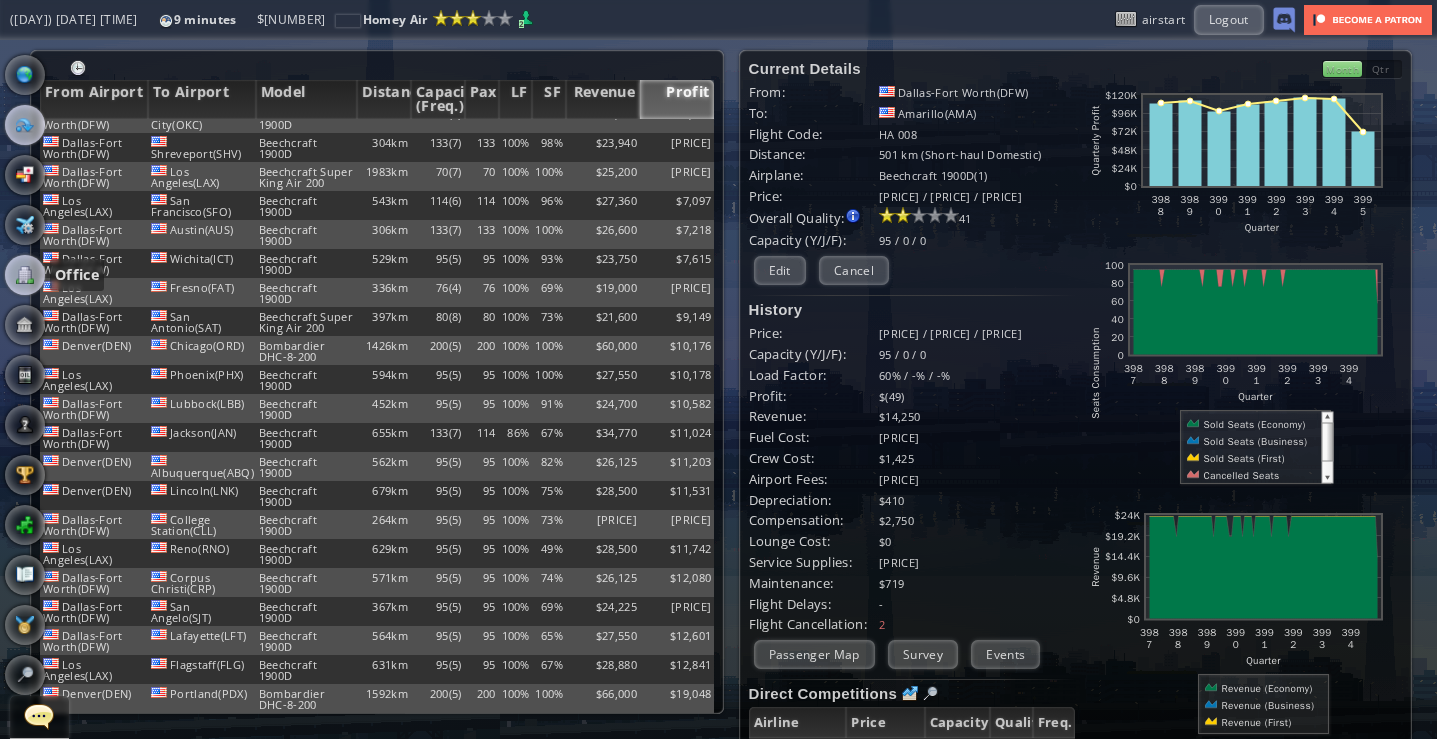 click at bounding box center (25, 275) 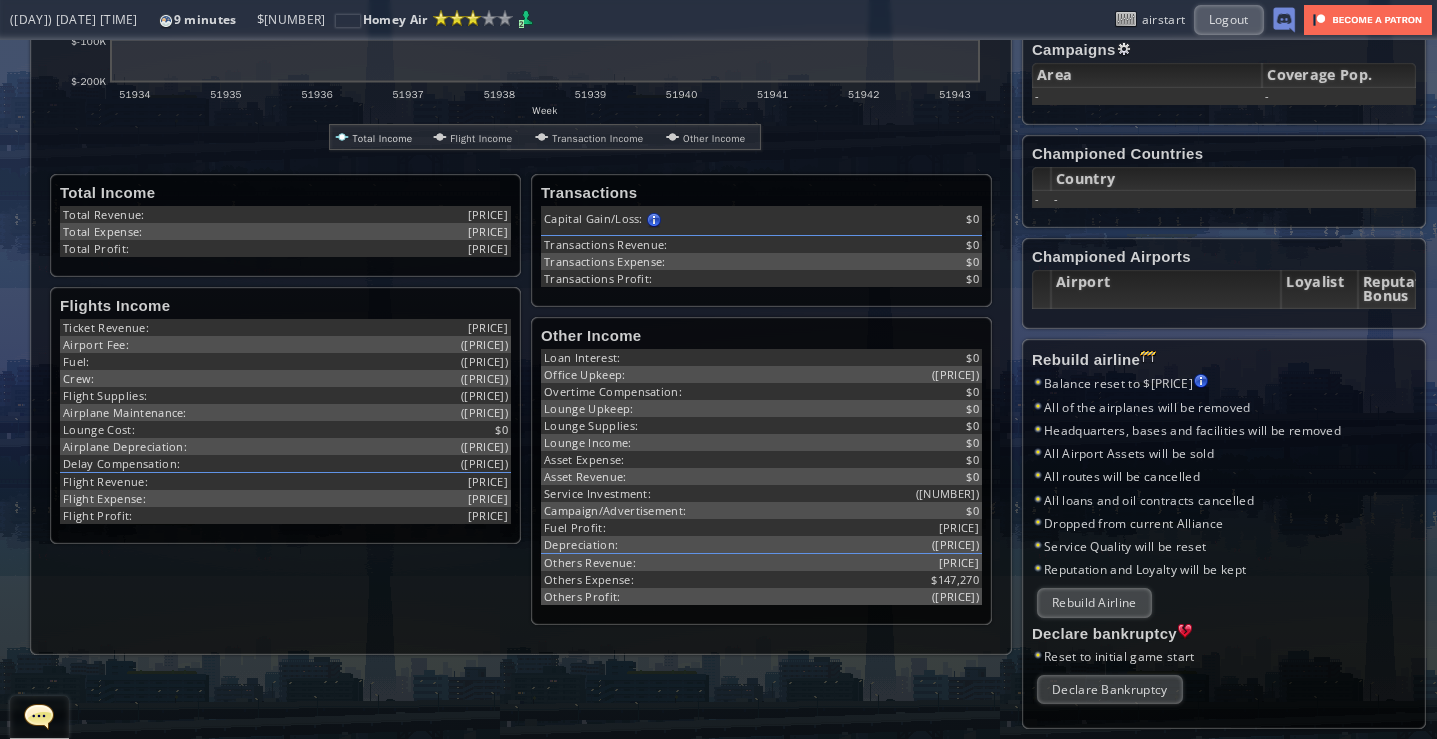 scroll, scrollTop: 0, scrollLeft: 0, axis: both 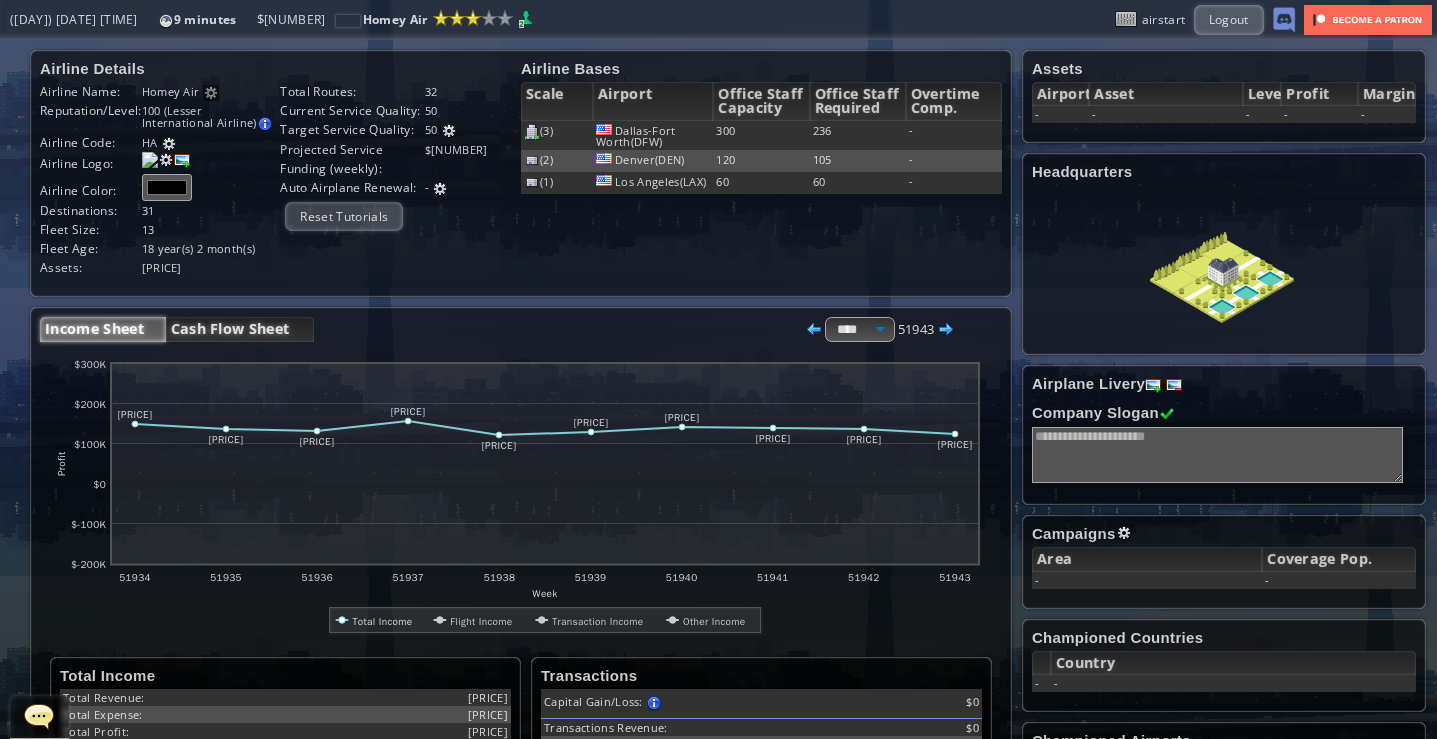 click on "Cash Flow Sheet" at bounding box center (240, 329) 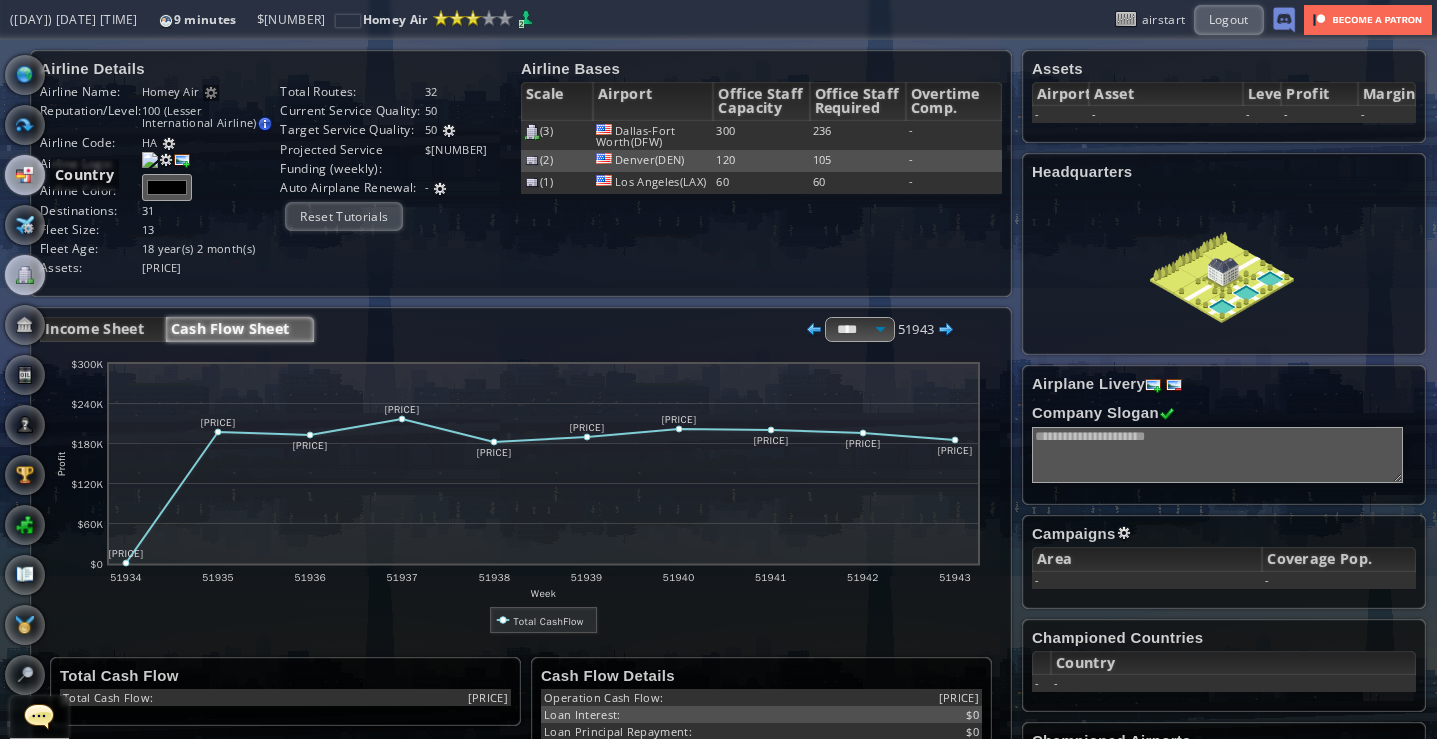 click at bounding box center [25, 175] 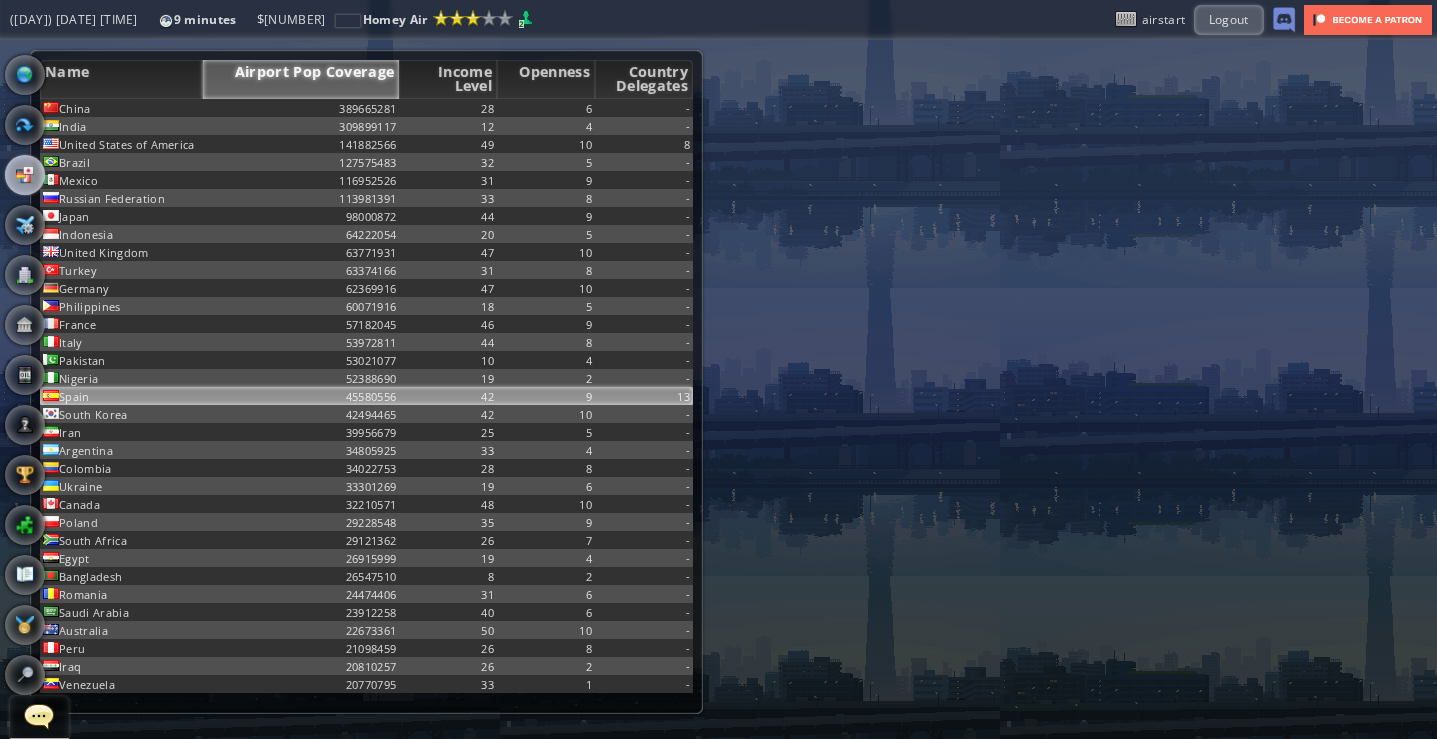 click on "42" at bounding box center [448, 108] 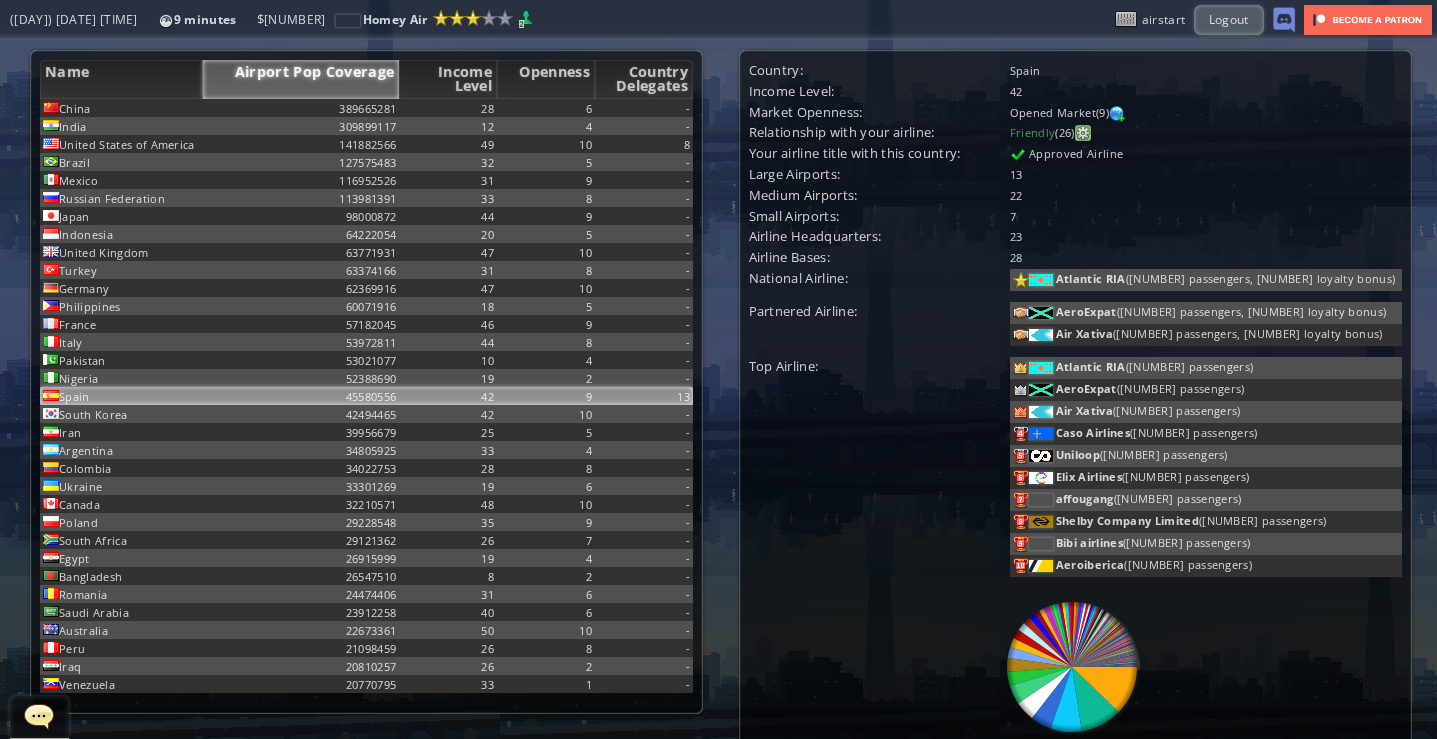 click at bounding box center [1083, 133] 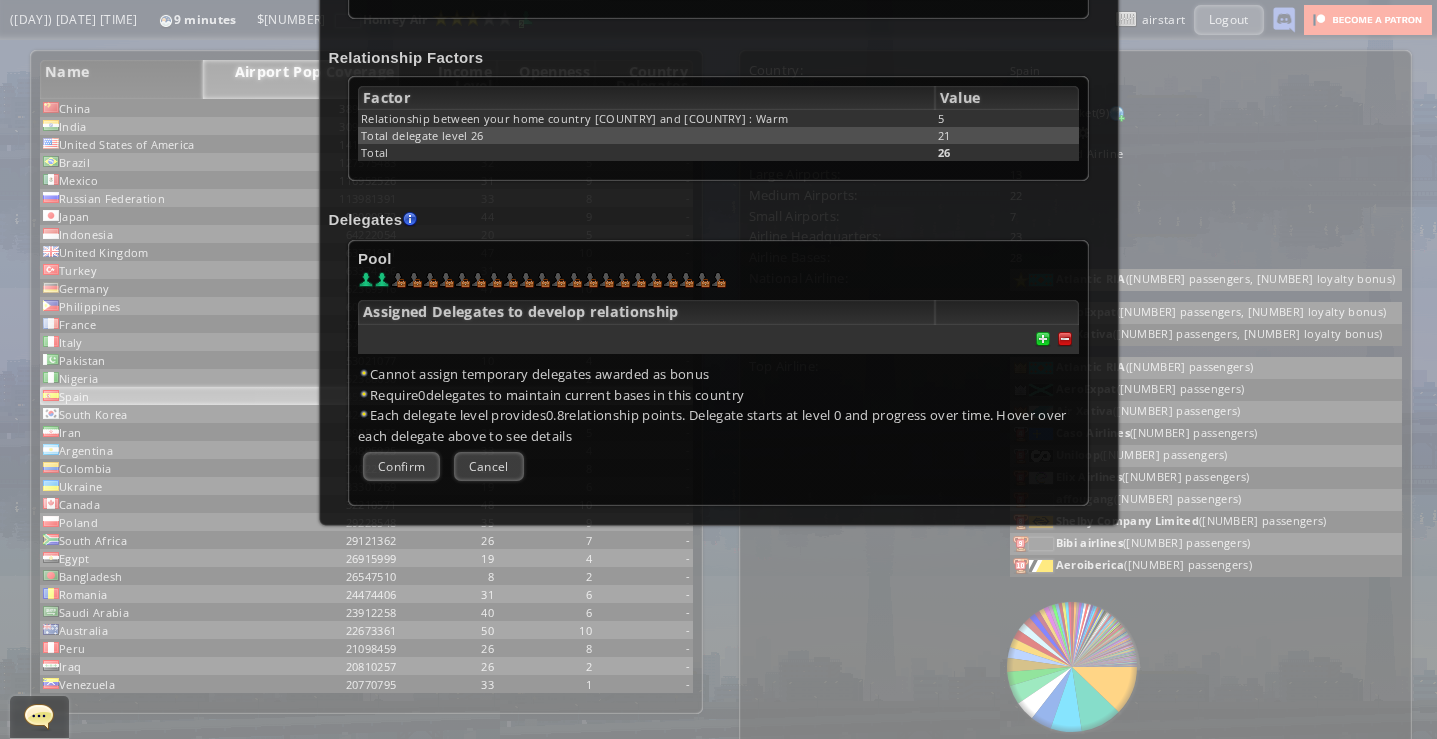 scroll, scrollTop: 0, scrollLeft: 0, axis: both 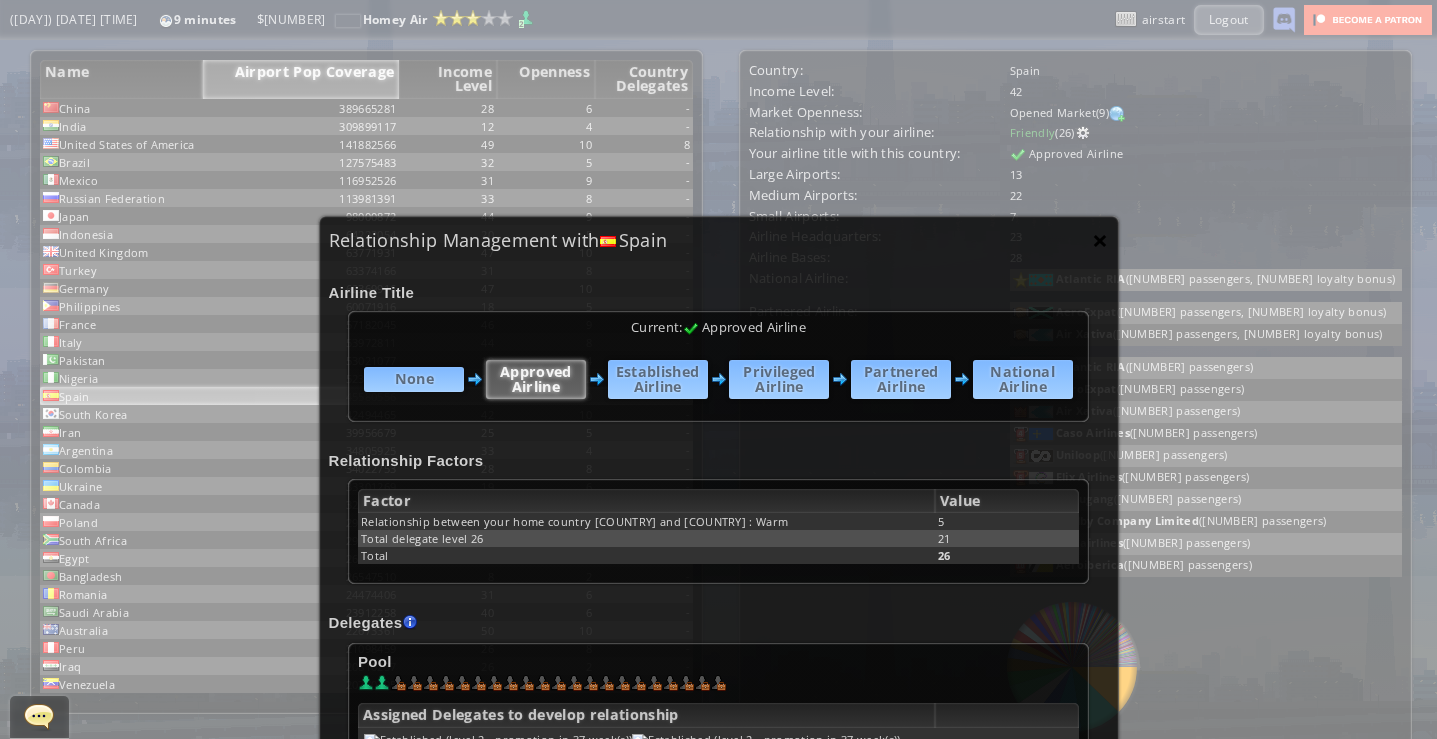 click on "×" at bounding box center (1100, 240) 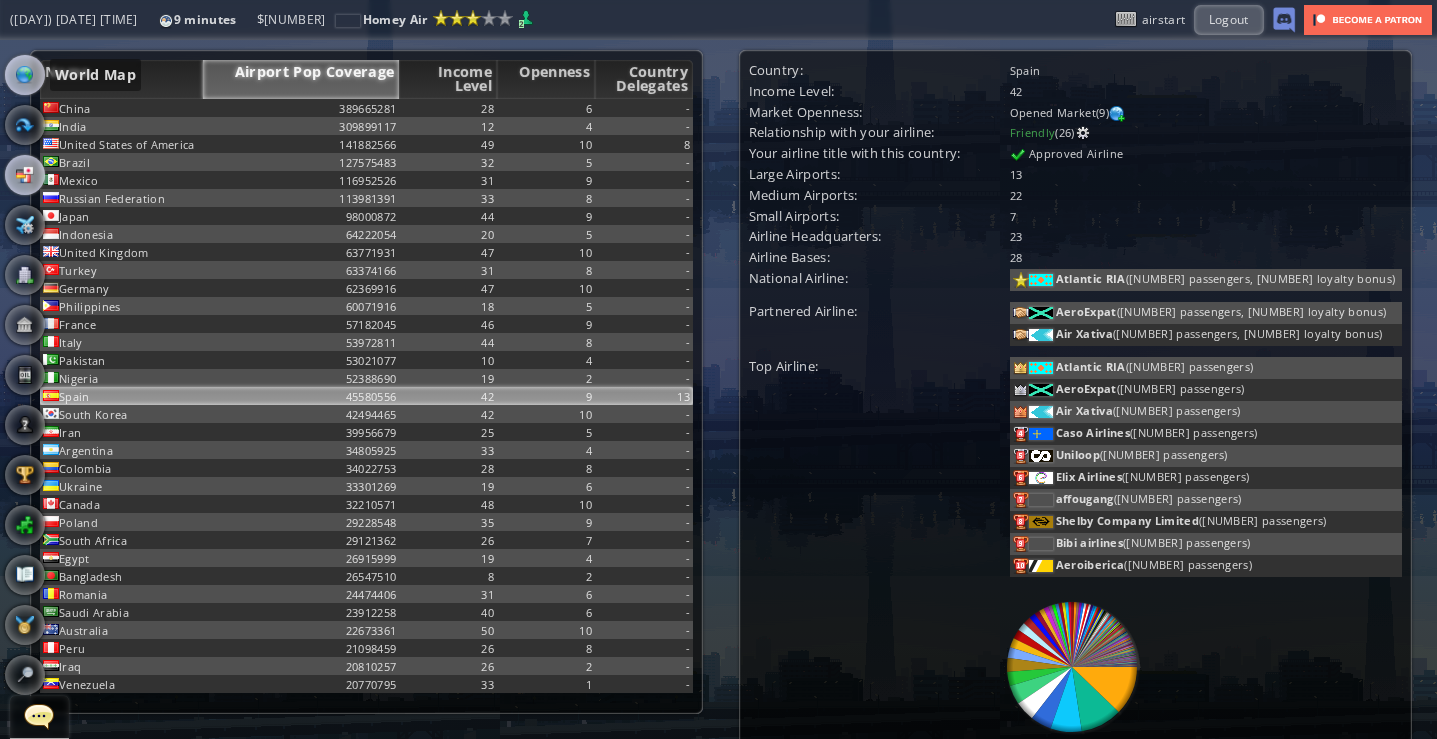 click at bounding box center (25, 75) 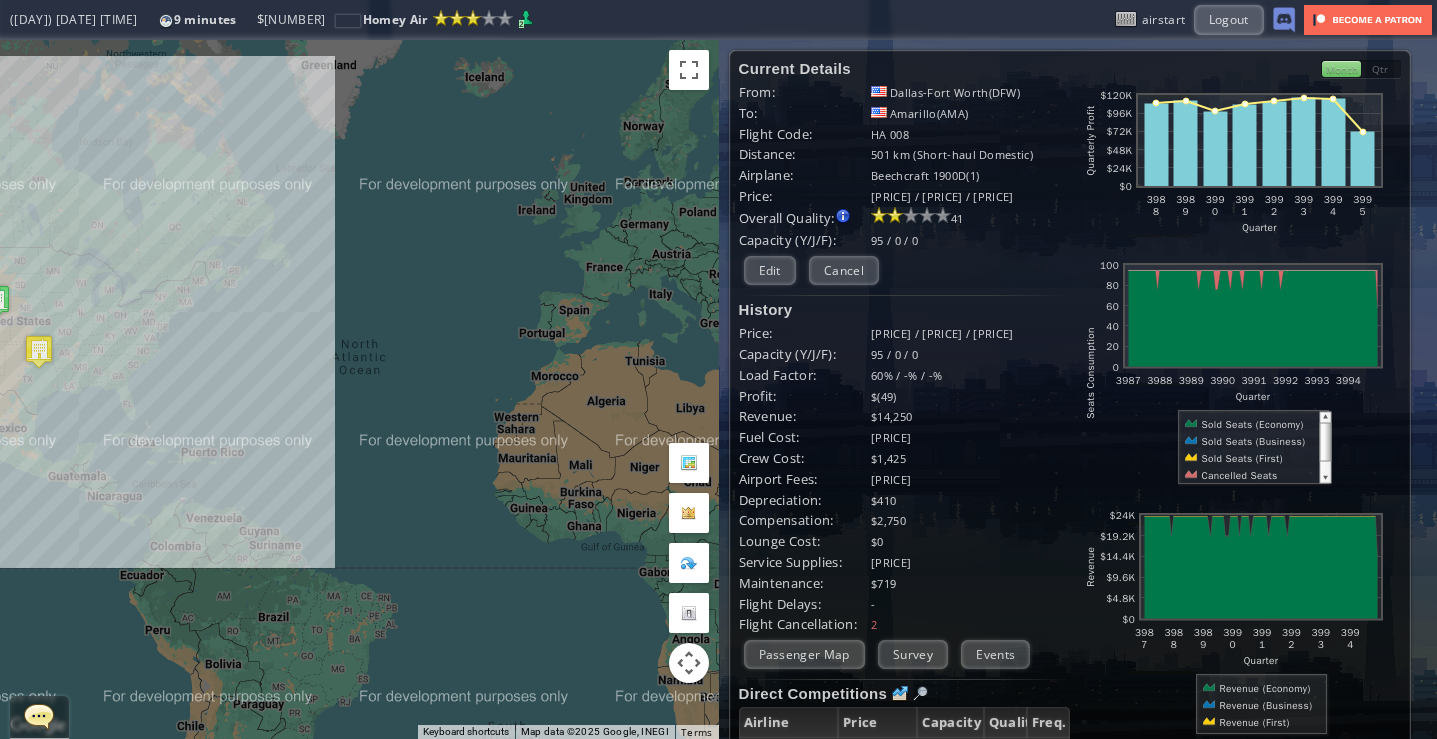drag, startPoint x: 655, startPoint y: 324, endPoint x: 291, endPoint y: 300, distance: 364.79034 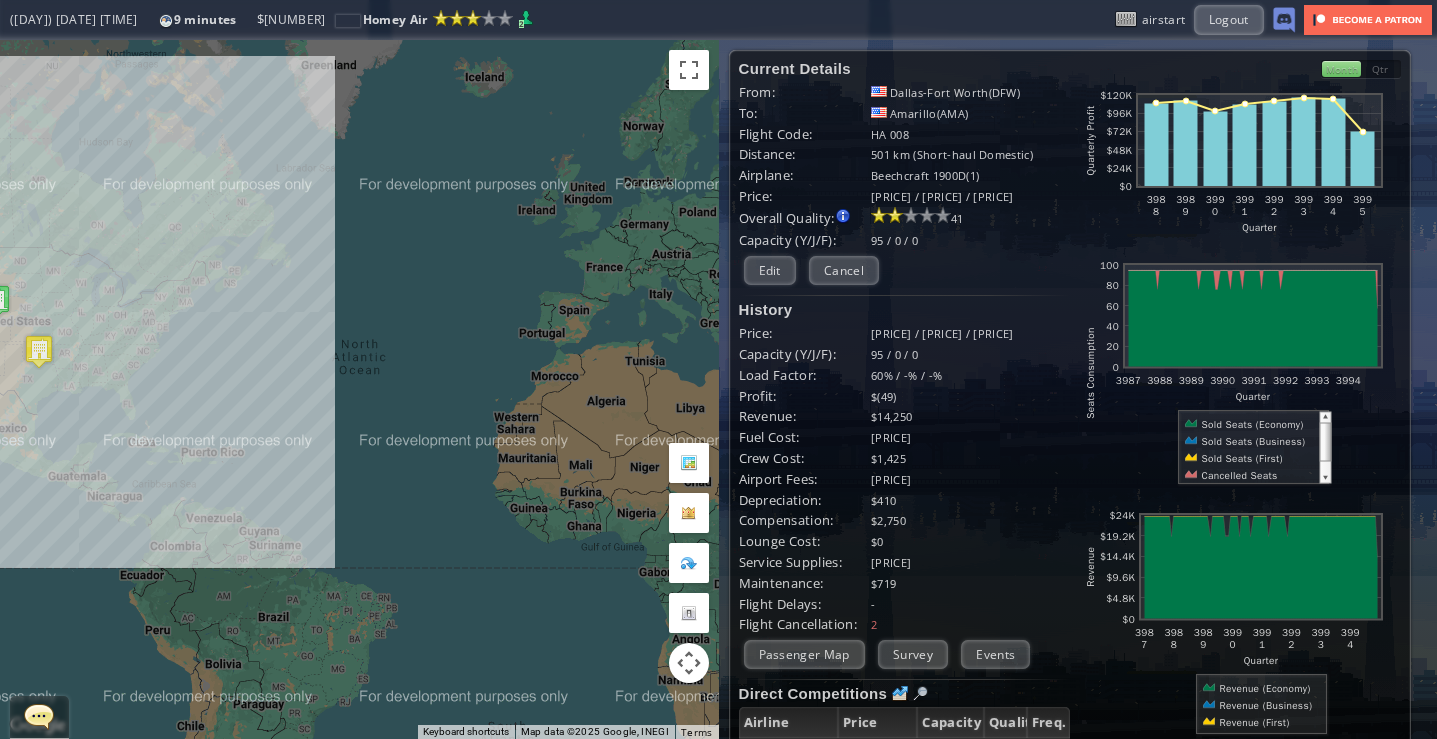 click on "To navigate, press the arrow keys." at bounding box center (359, 389) 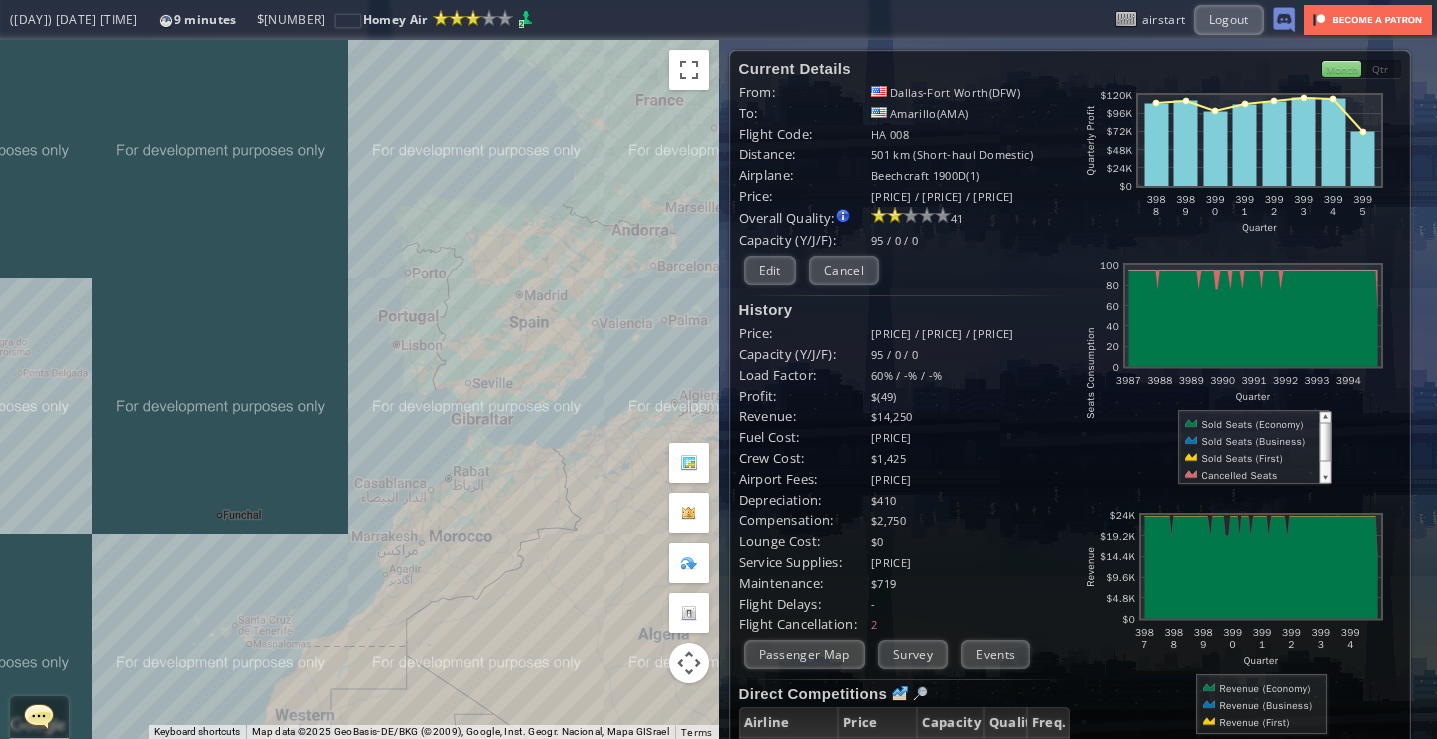 click on "To navigate, press the arrow keys." at bounding box center [359, 389] 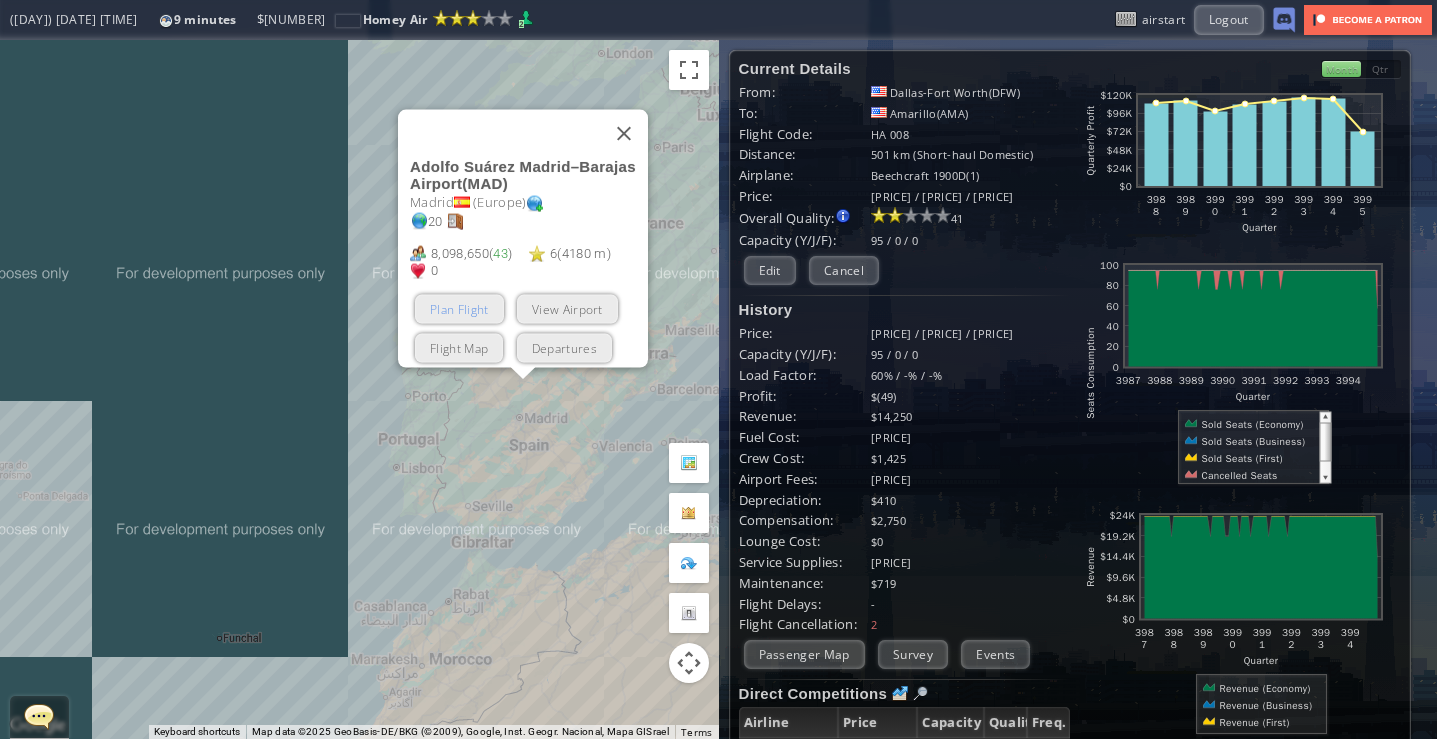 click on "Plan Flight" at bounding box center (459, 308) 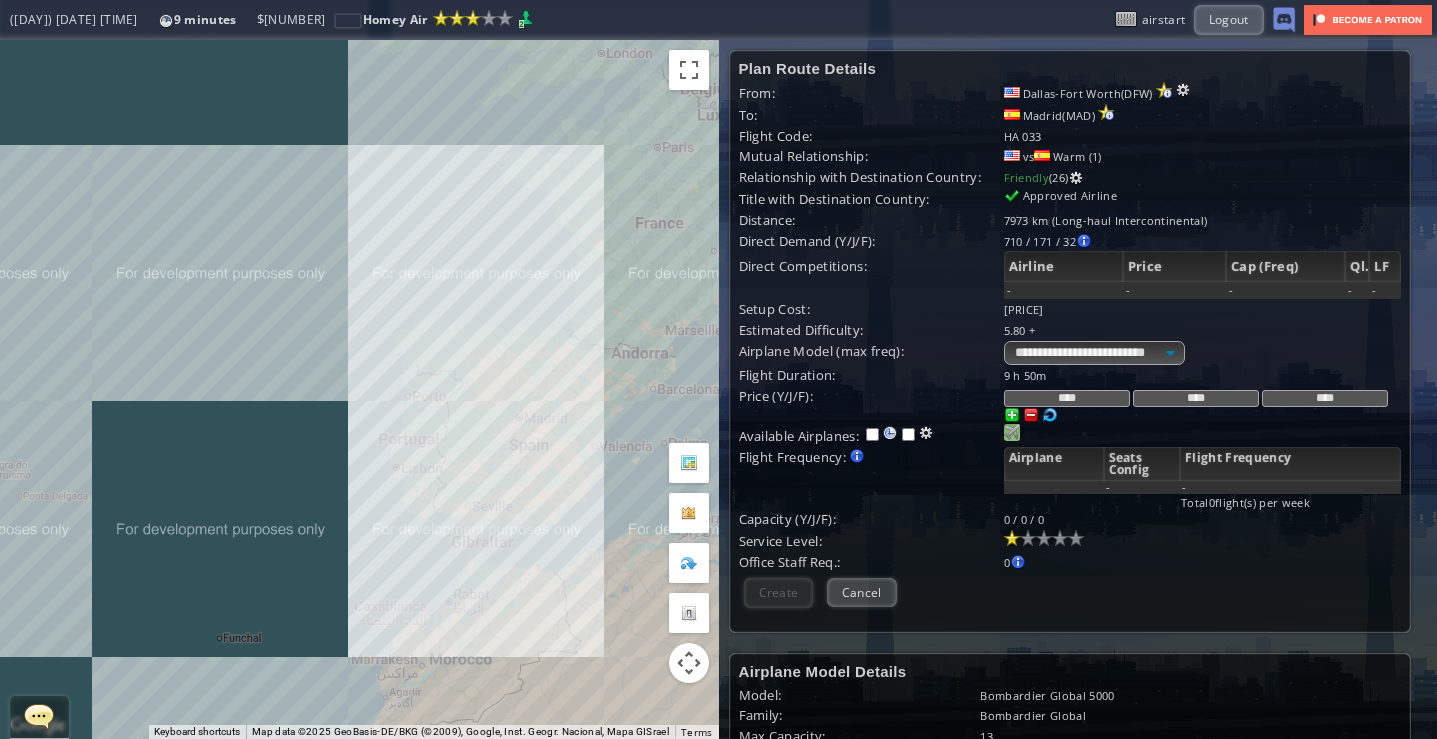 click at bounding box center [1012, 432] 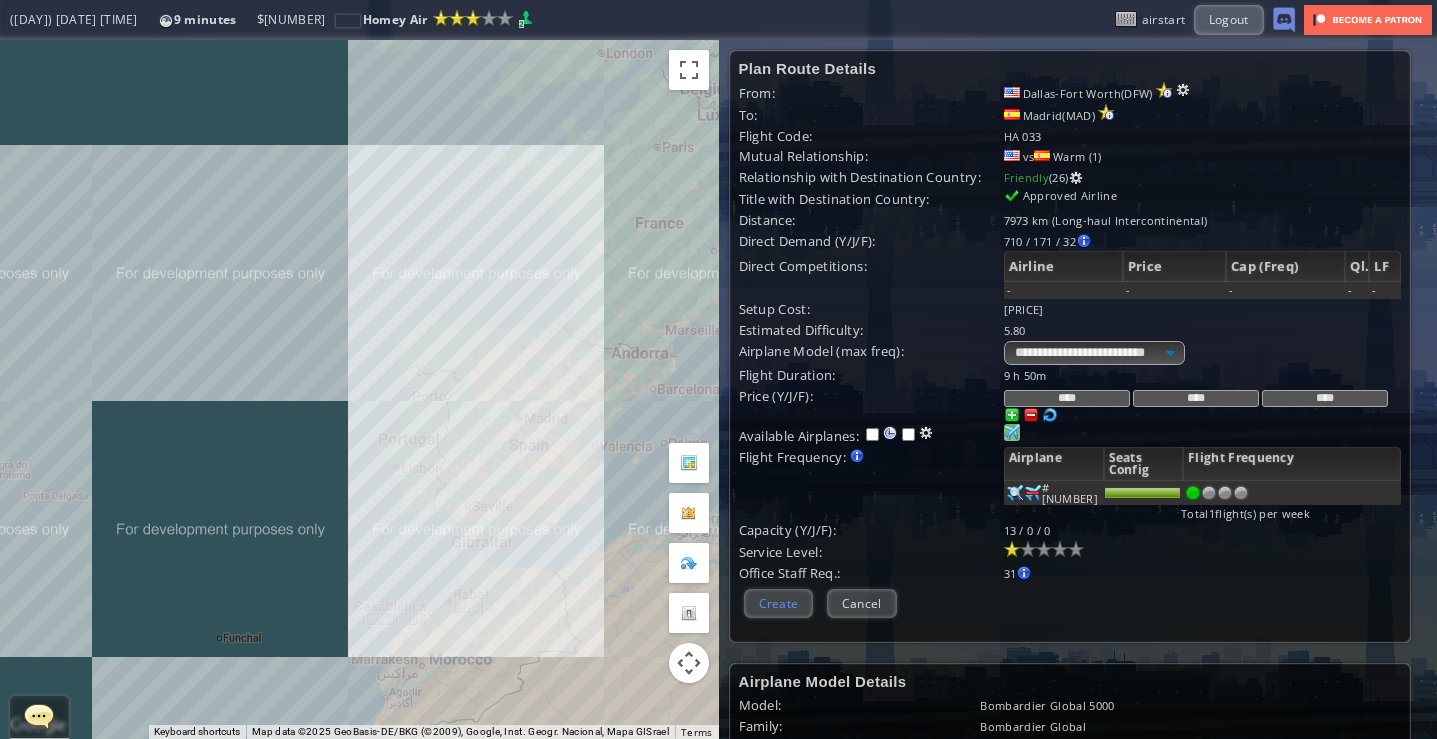 click on "Create" at bounding box center [779, 603] 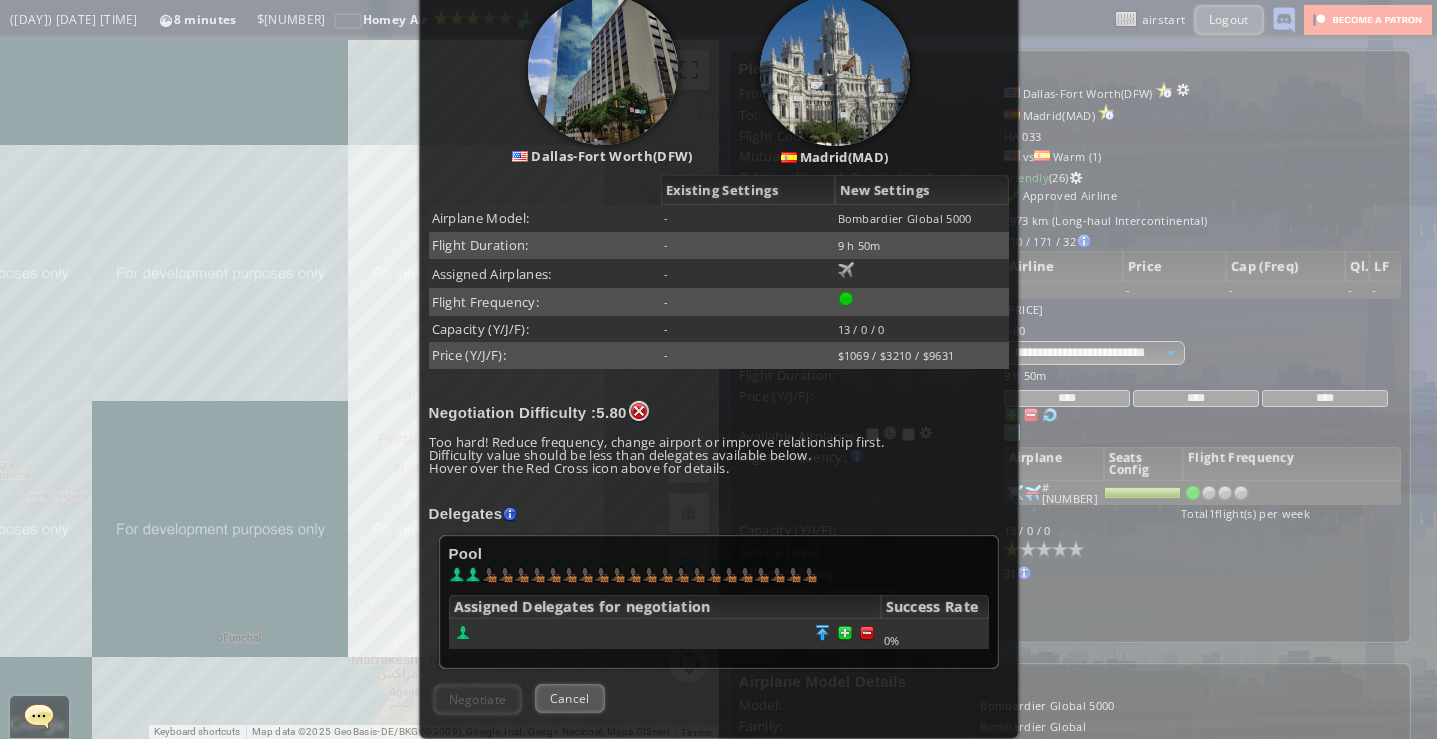 scroll, scrollTop: 400, scrollLeft: 0, axis: vertical 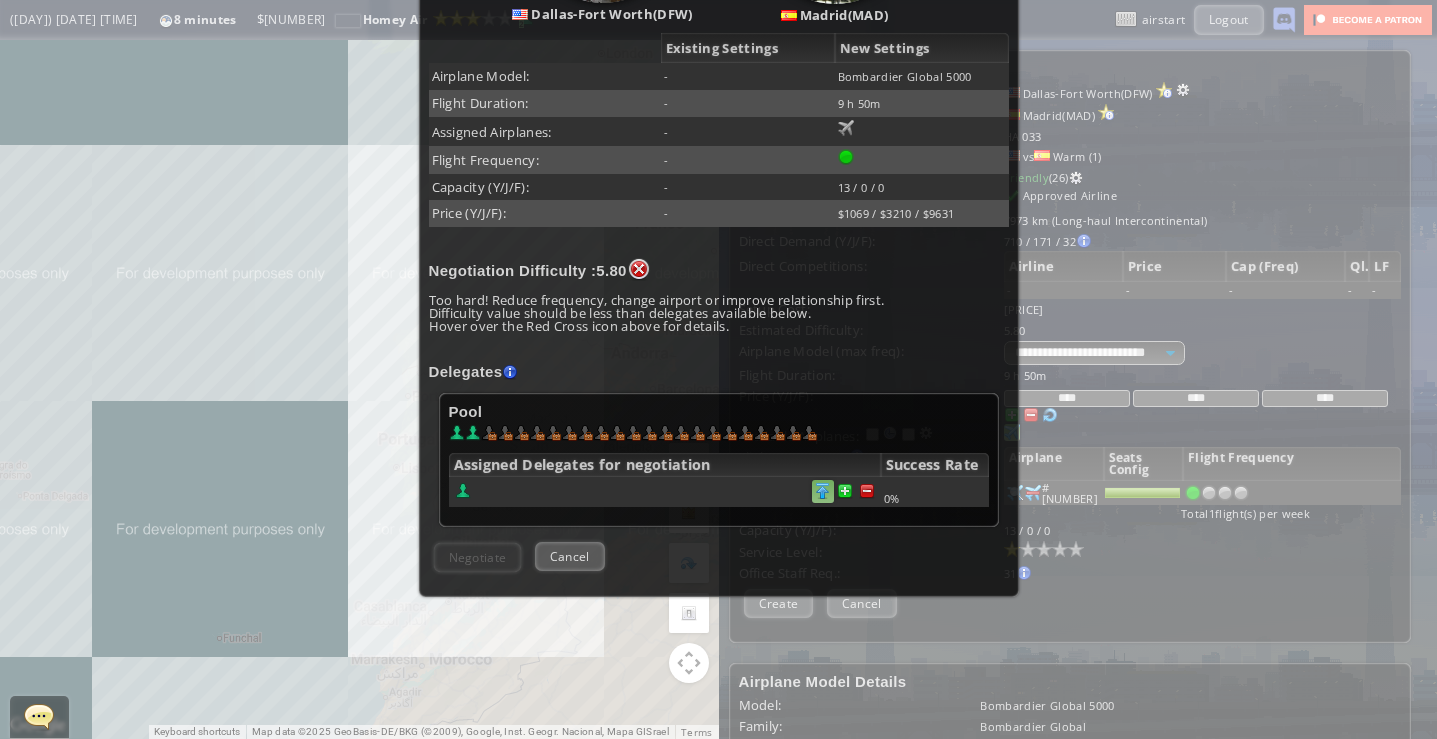 click at bounding box center [867, 491] 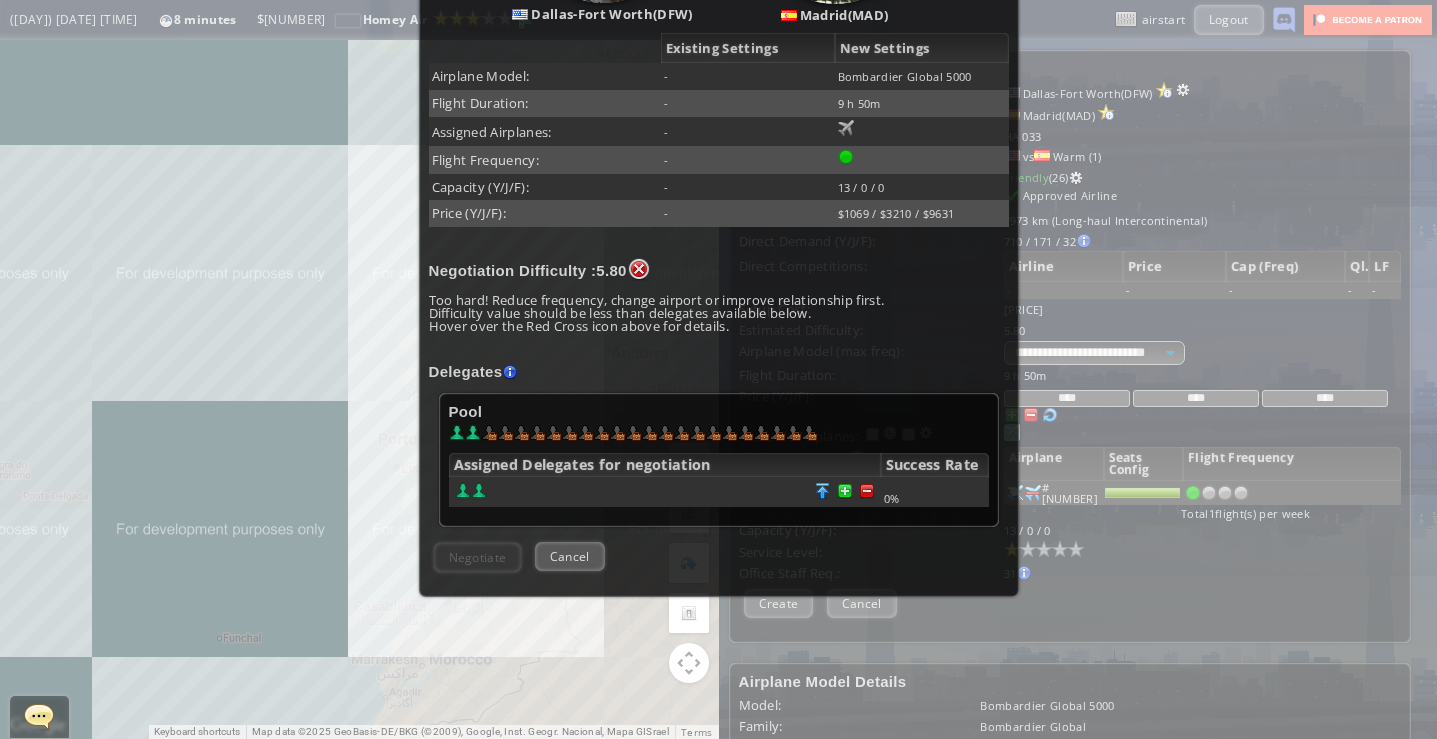 scroll, scrollTop: 300, scrollLeft: 0, axis: vertical 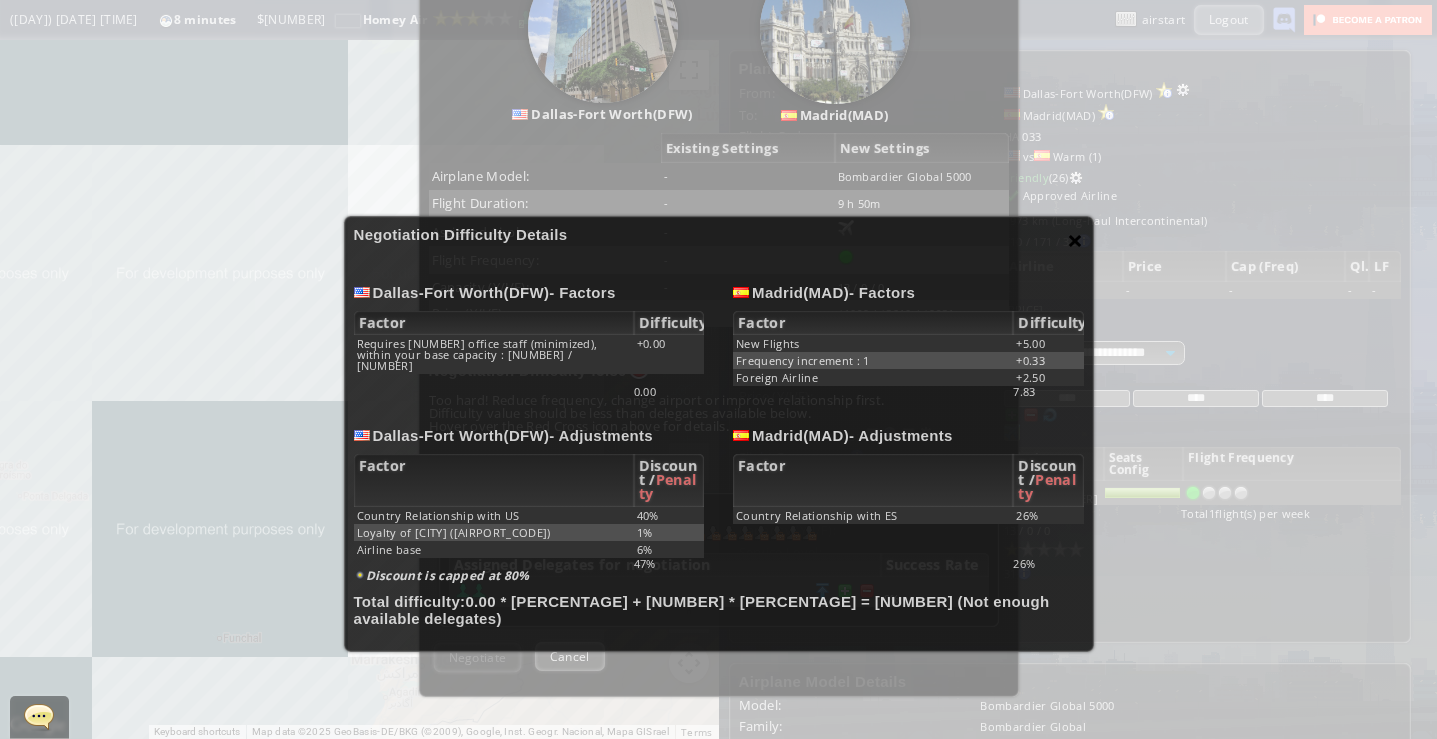 click on "×" at bounding box center [1075, 240] 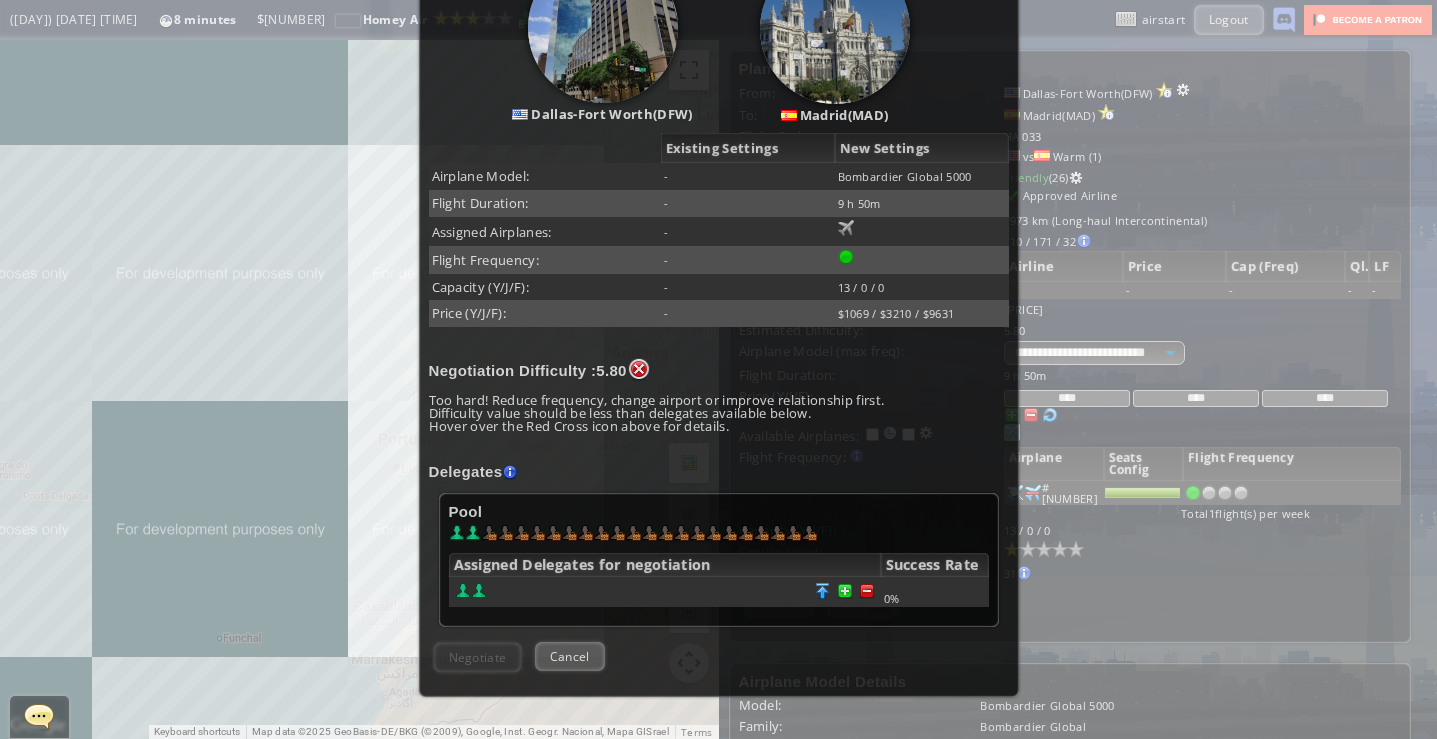 click on "×
New Route
[CITY] ([AIRPORT_CODE])
[CITY] ([AIRPORT_CODE])
Existing Settings
New Settings
Airplane Model:
-
Bombardier Global 5000
Flight Duration:
-
9 h 50m
Assigned Airplanes:
-
0 42
Flight Frequency:
-
Capacity (Y/J/F):
-
13 / 0 / 0
Price (Y/J/F):
-
[PRICE] / [PRICE] / [PRICE]
Negotiation Difficulty :
[NUMBER]
Too hard! Reduce frequency, change airport or improve relationship first.
Difficulty value should be less than delegates available below.
Hover over the Red Cross icon above for details.
Delegates
Pool
0%" at bounding box center [718, 369] 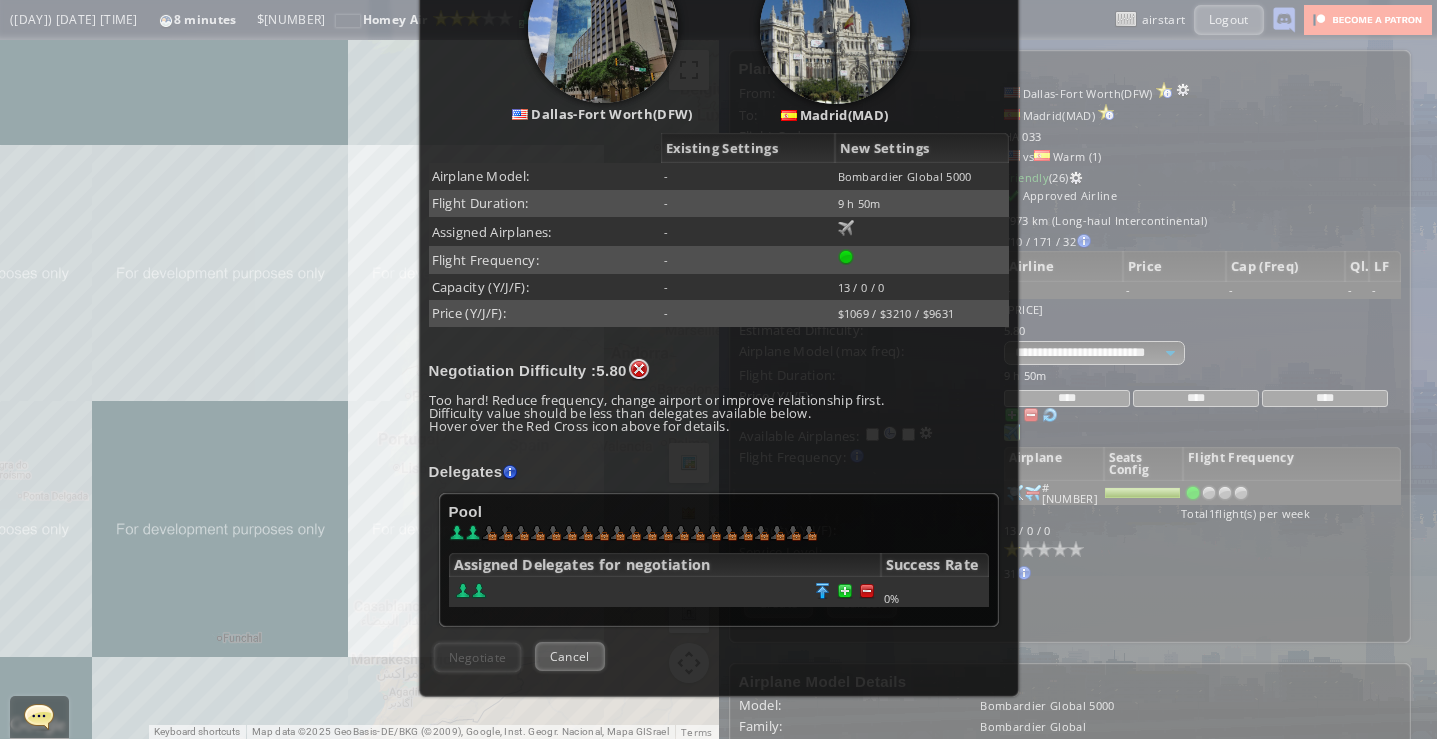 scroll, scrollTop: 71, scrollLeft: 0, axis: vertical 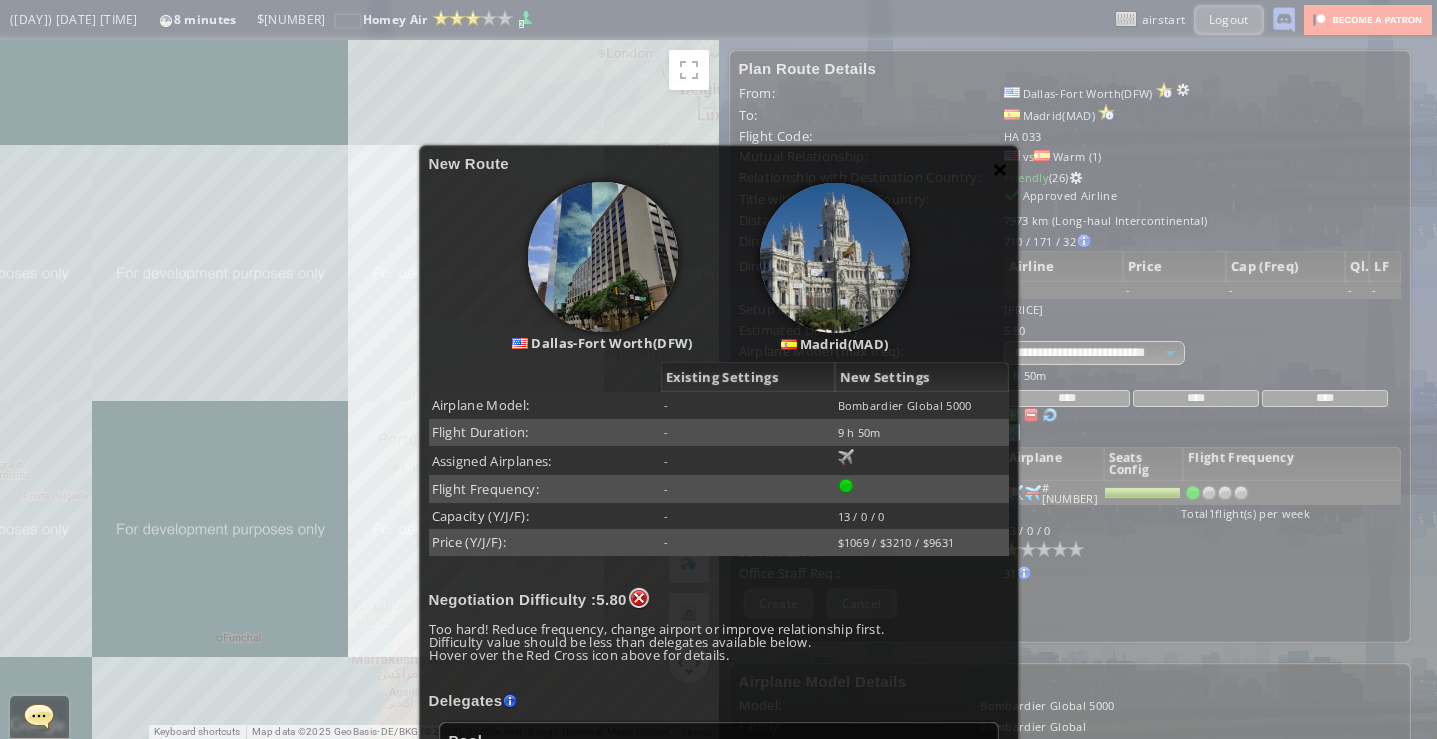 click on "×" at bounding box center (1000, 169) 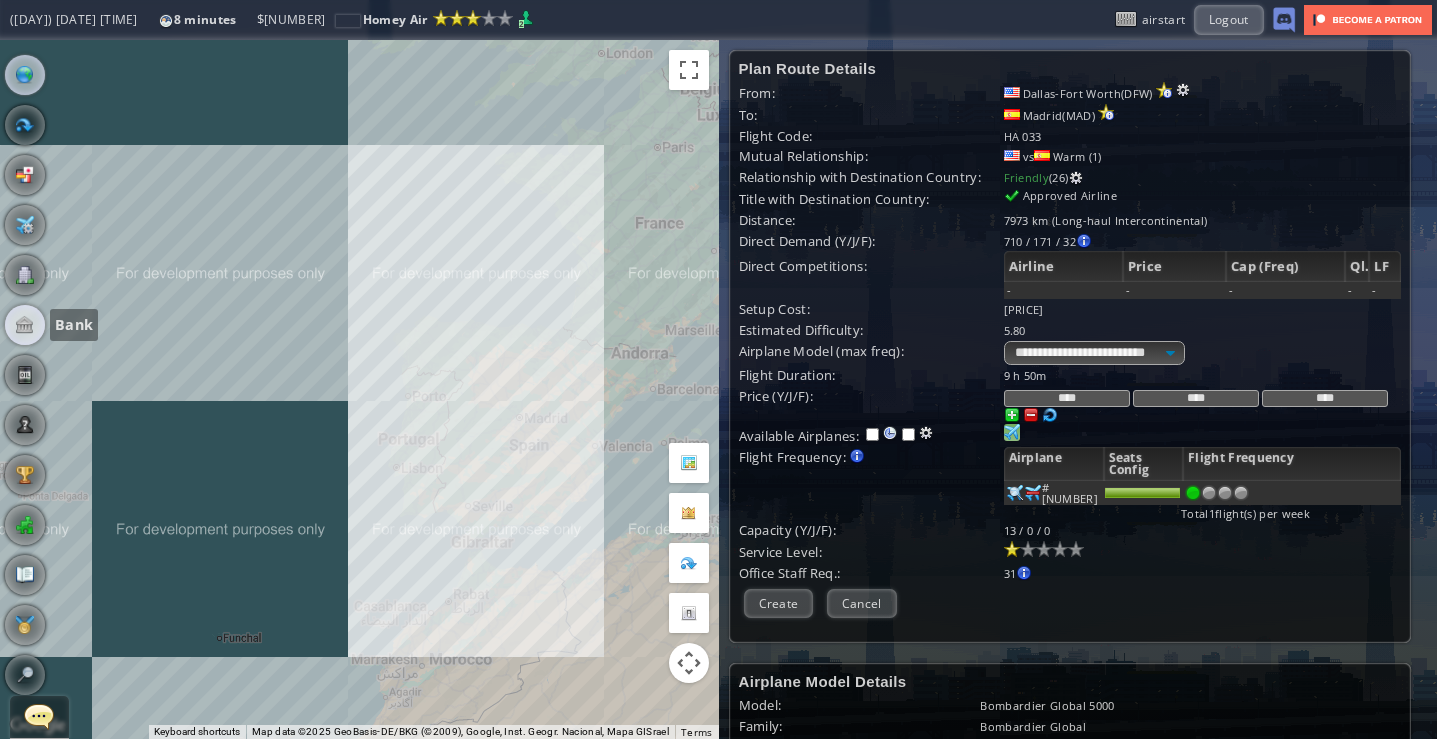 click at bounding box center (25, 325) 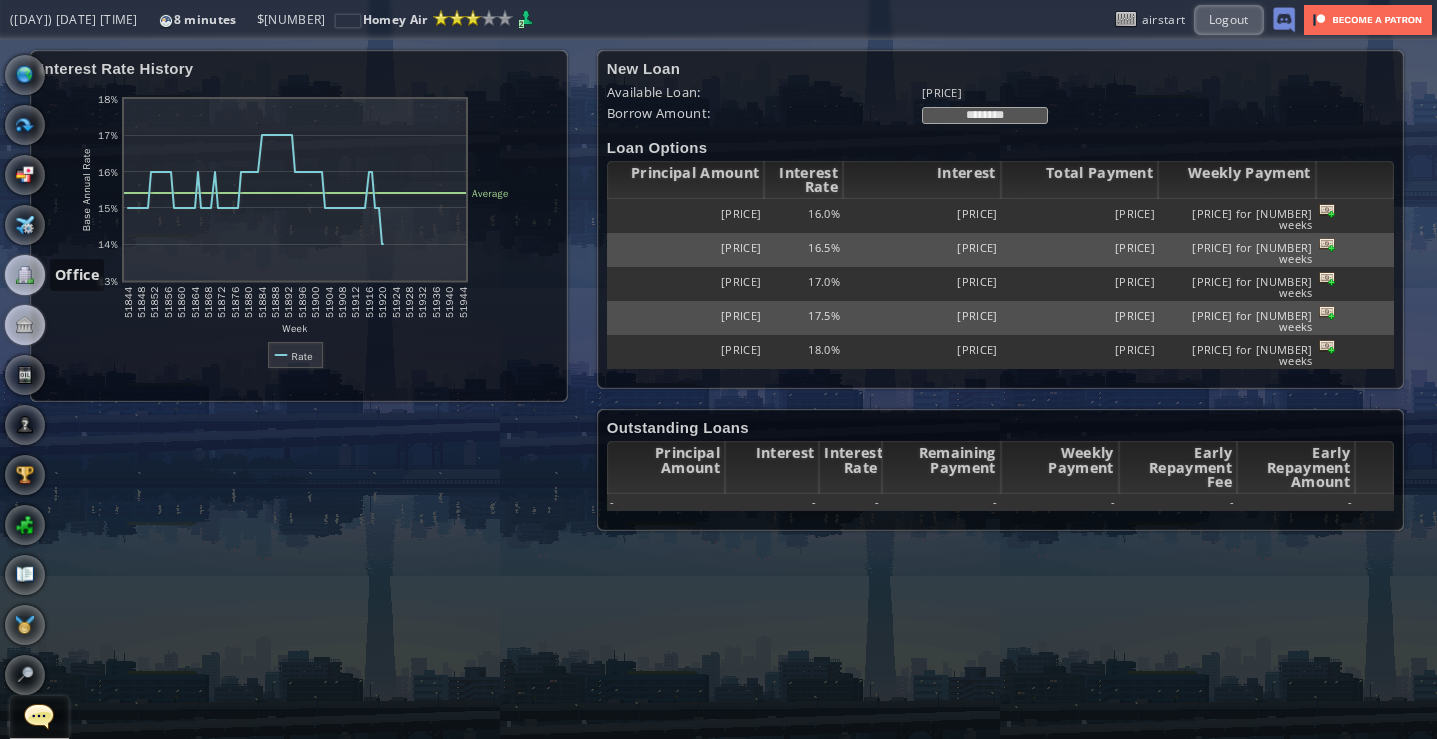 click at bounding box center [25, 275] 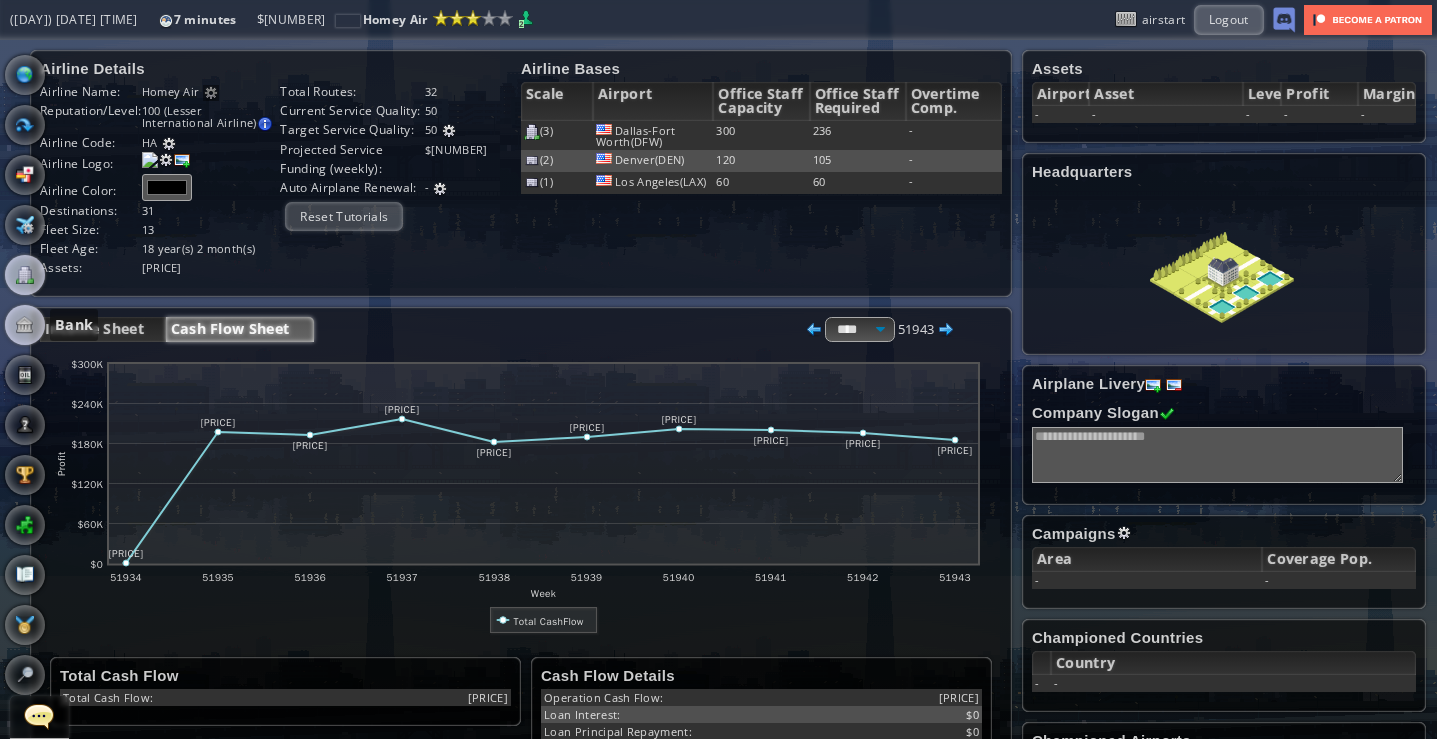 click at bounding box center (25, 325) 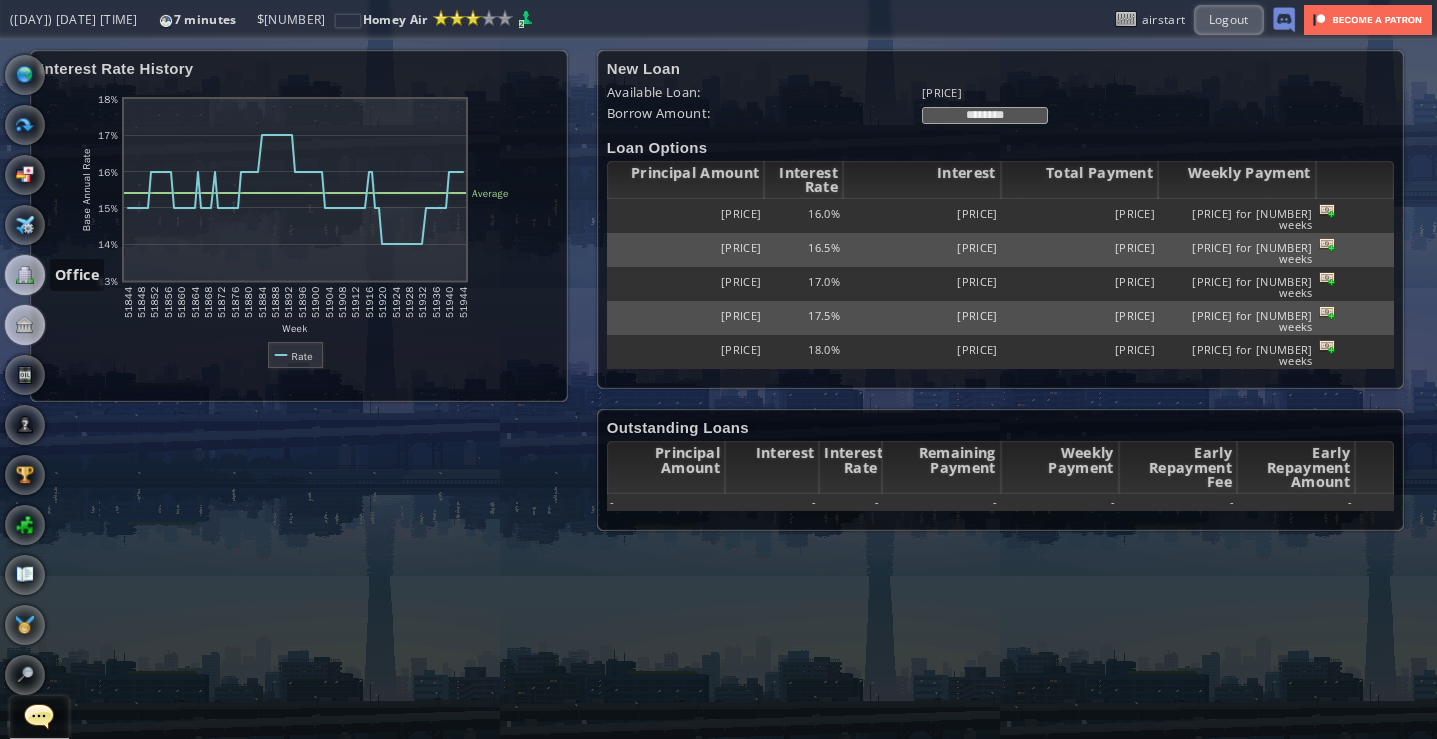 click at bounding box center (25, 275) 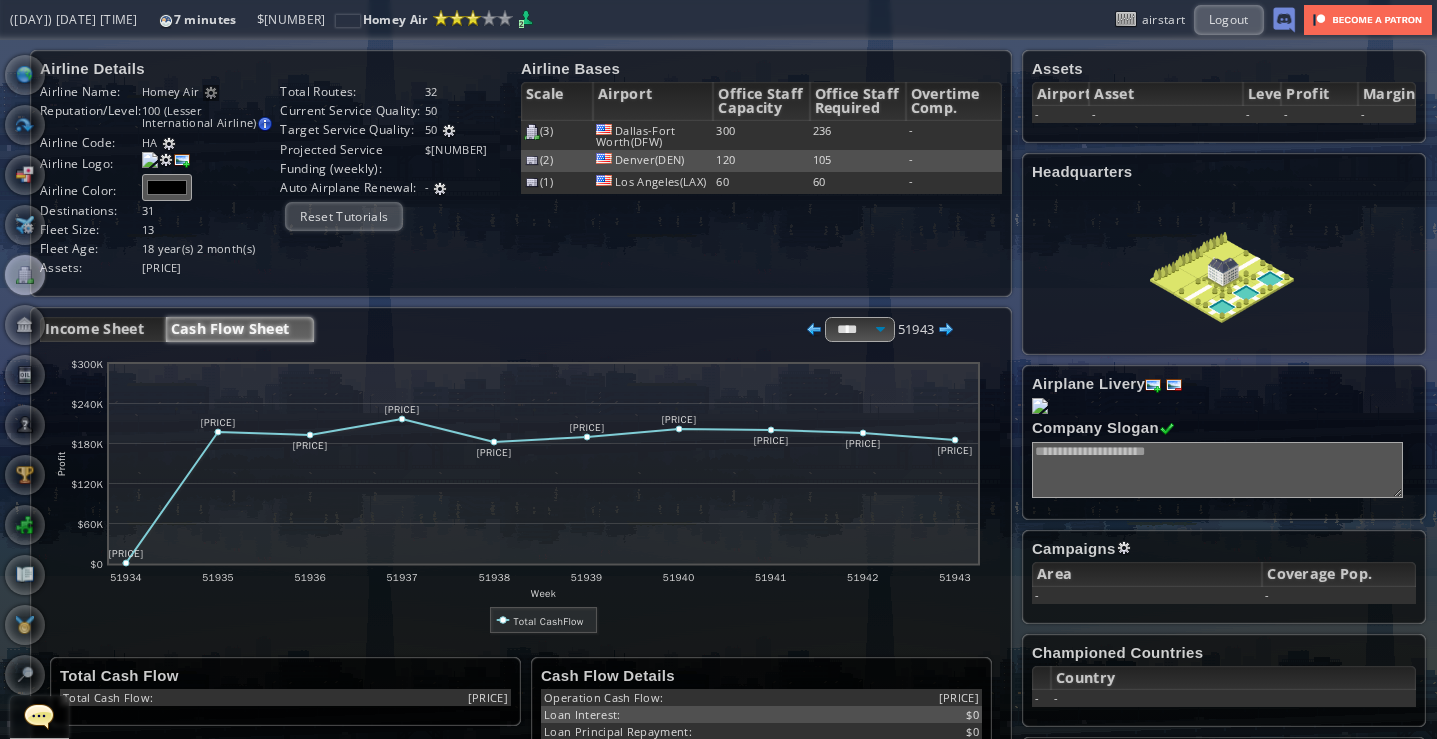 click at bounding box center [1124, 548] 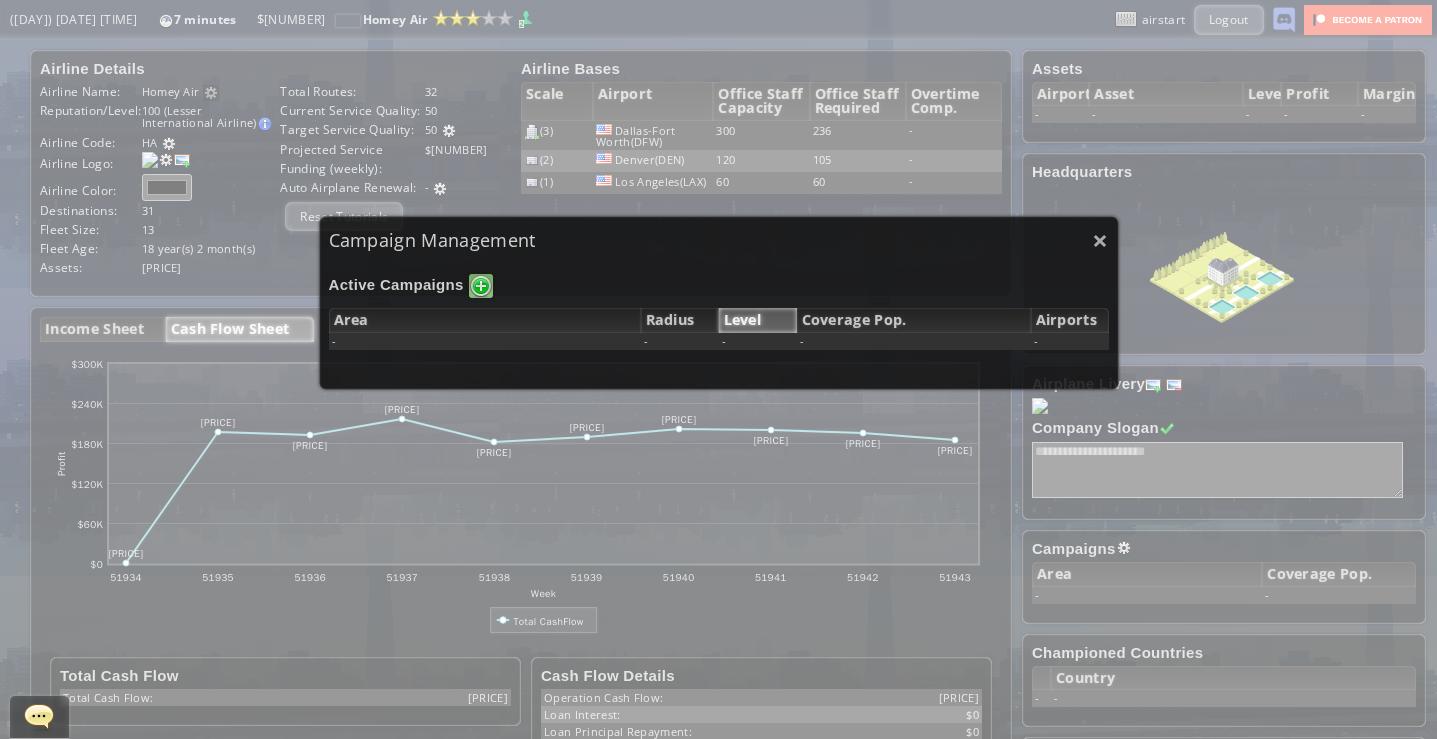 click at bounding box center [481, 286] 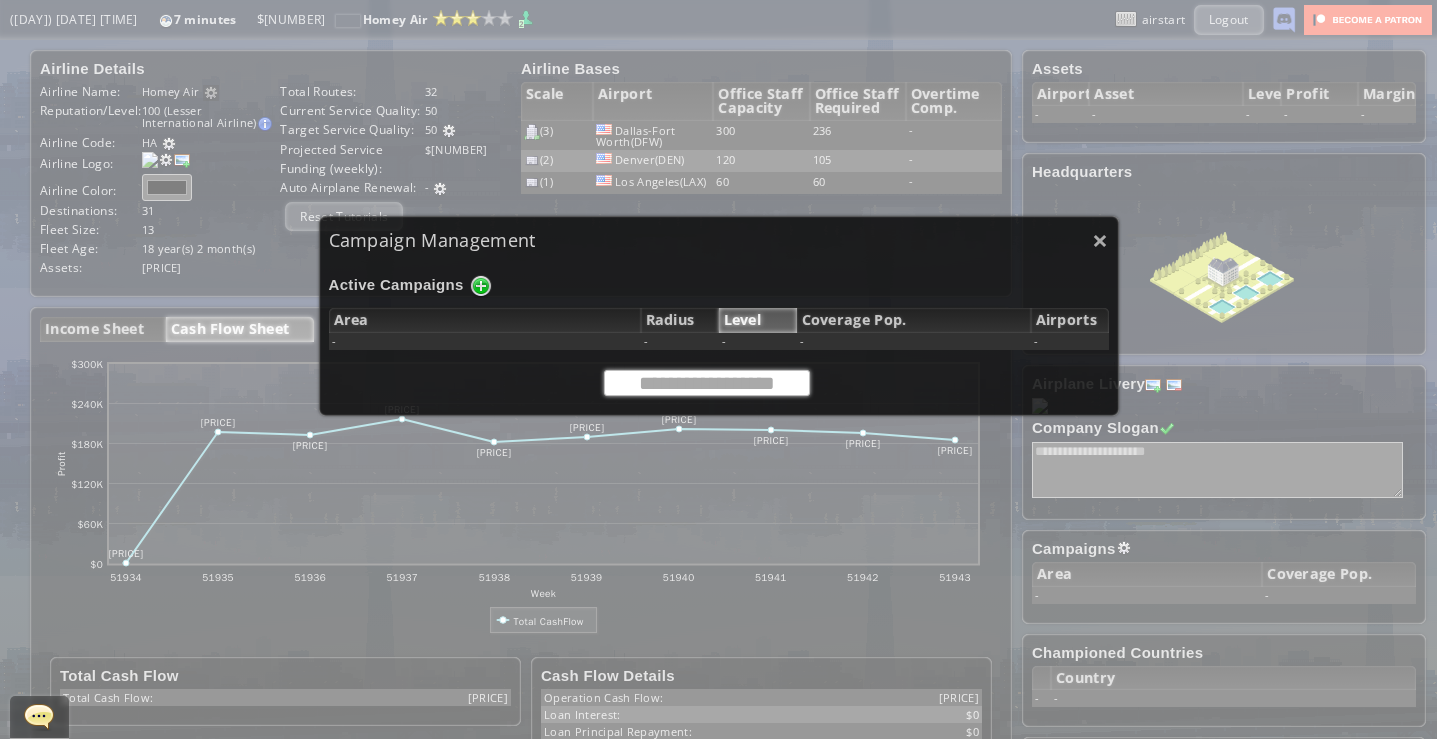 click at bounding box center (707, 383) 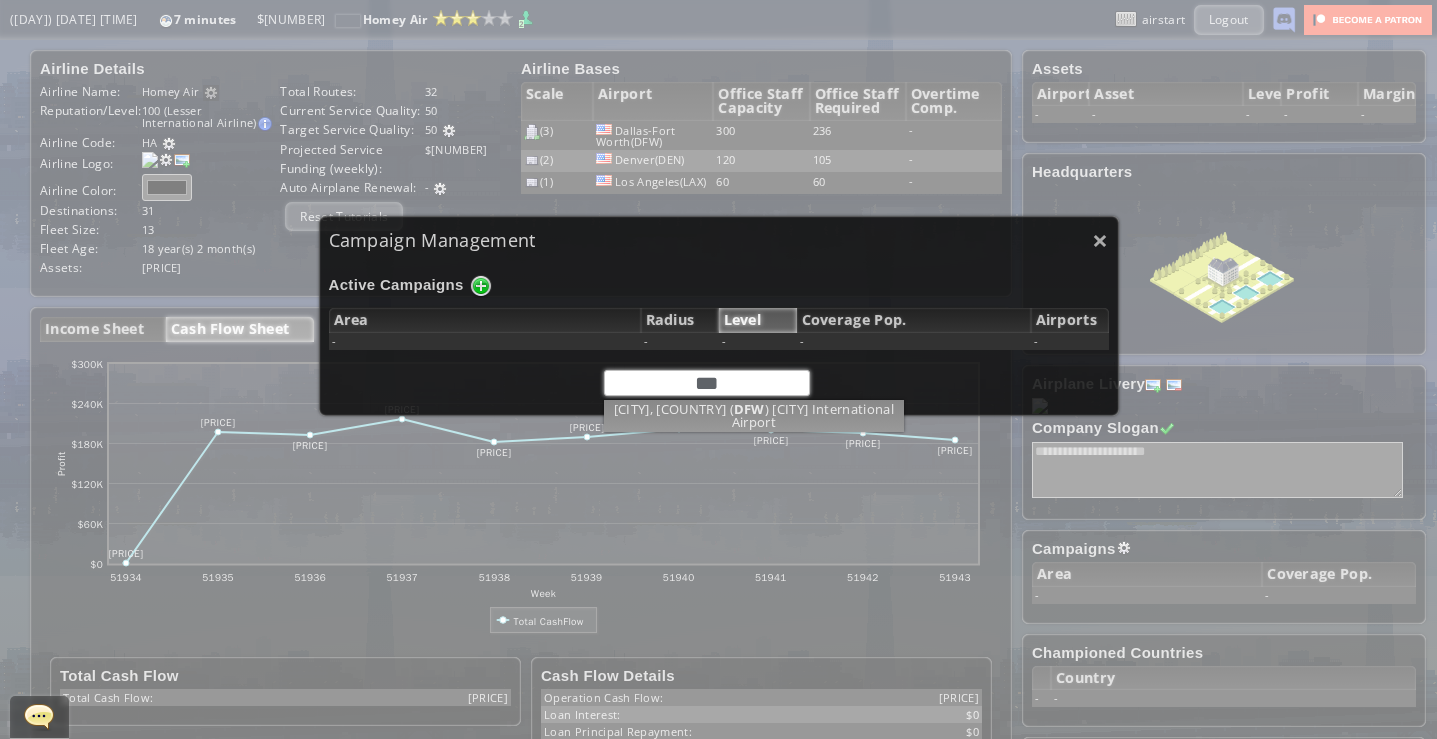 type on "***" 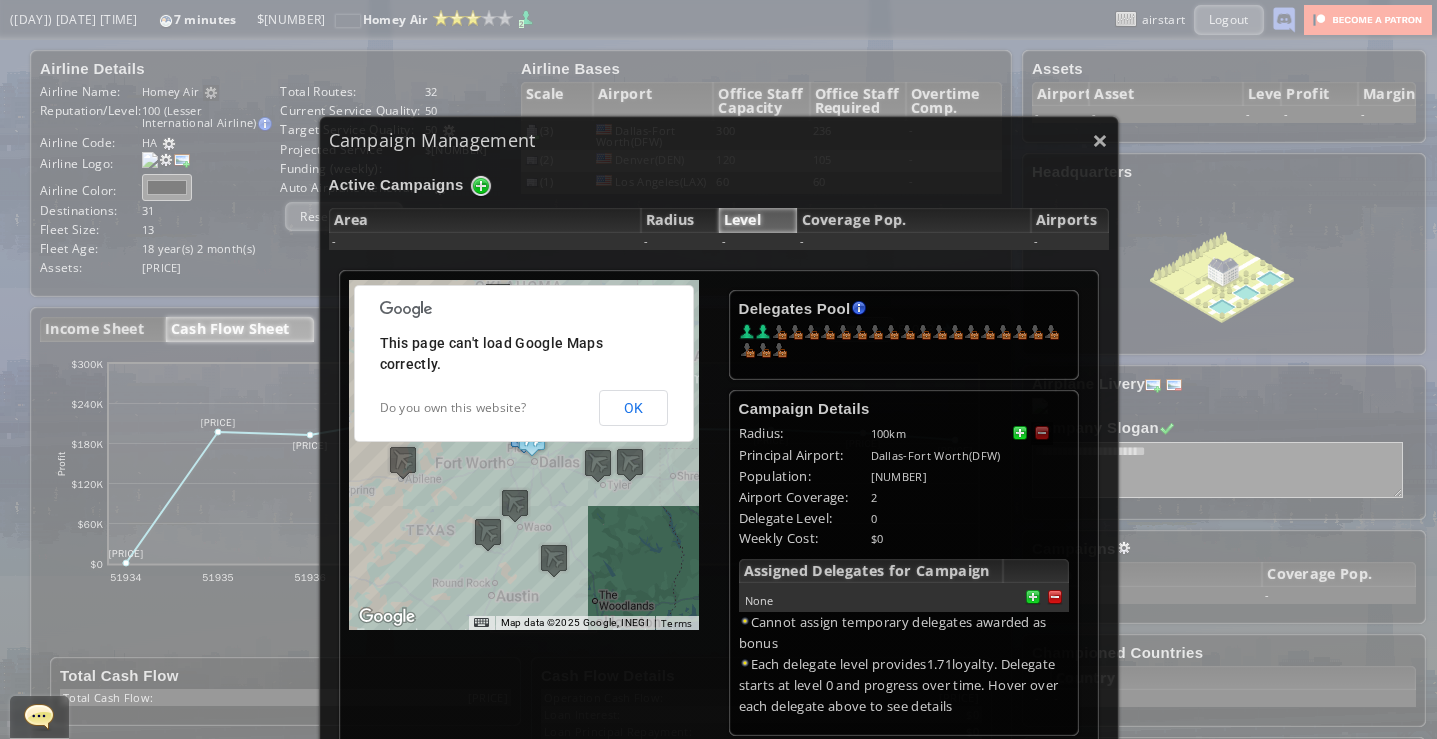 scroll, scrollTop: 200, scrollLeft: 0, axis: vertical 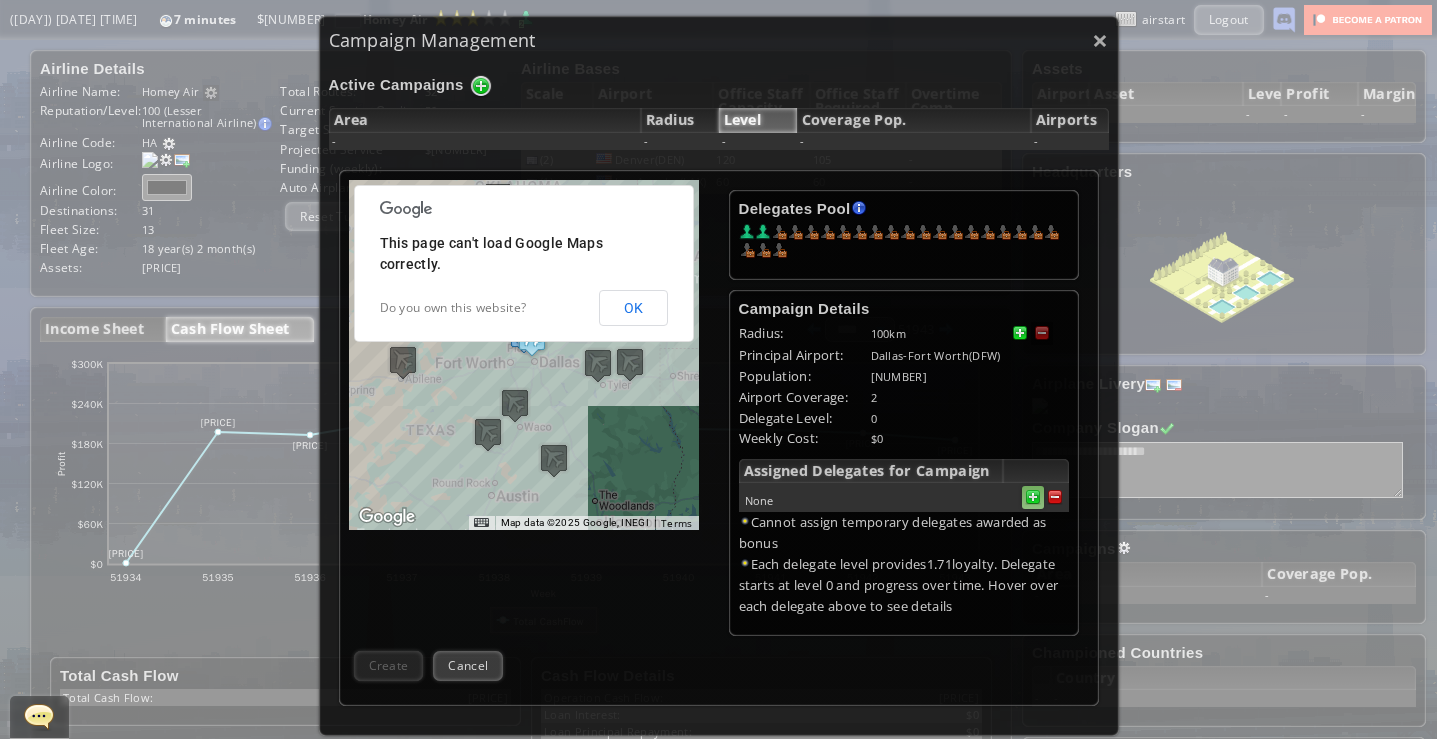 click at bounding box center (1055, 497) 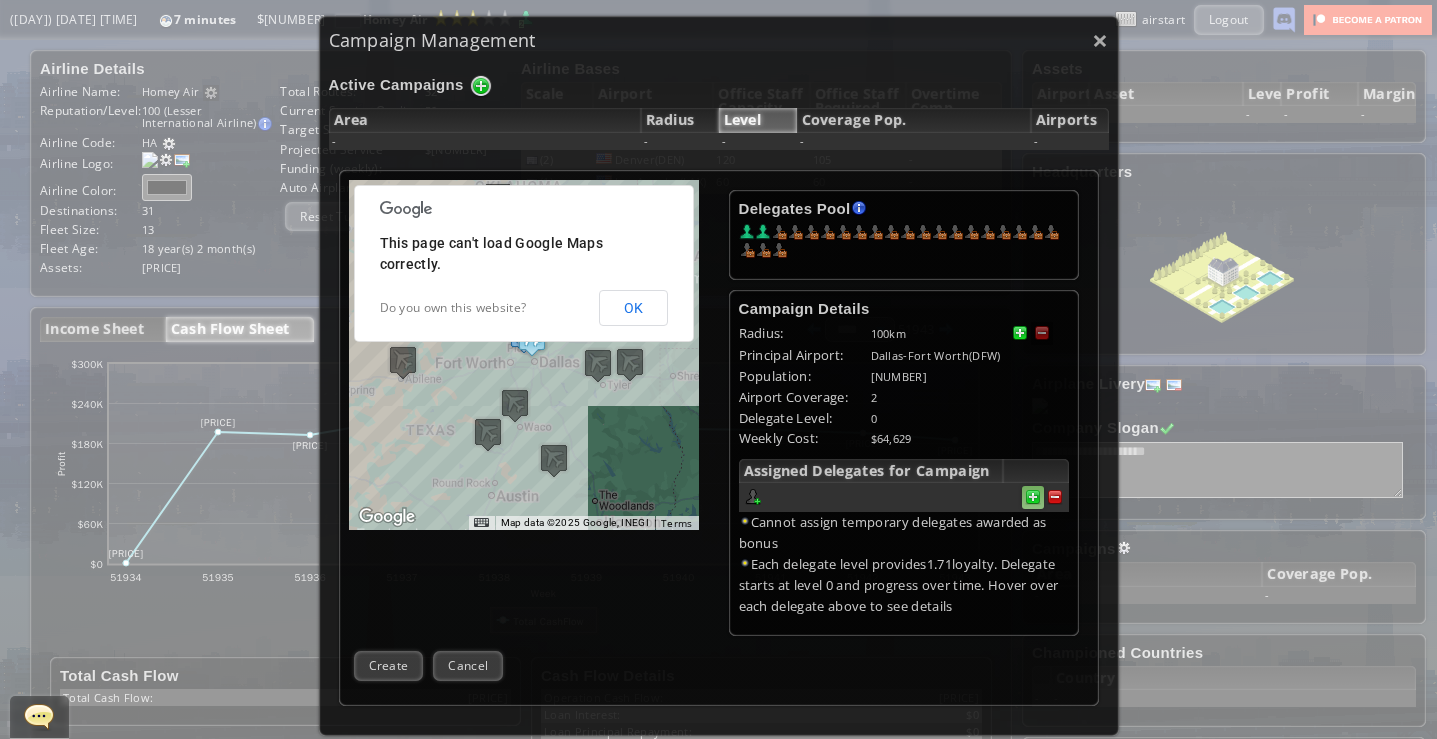 click at bounding box center [1055, 497] 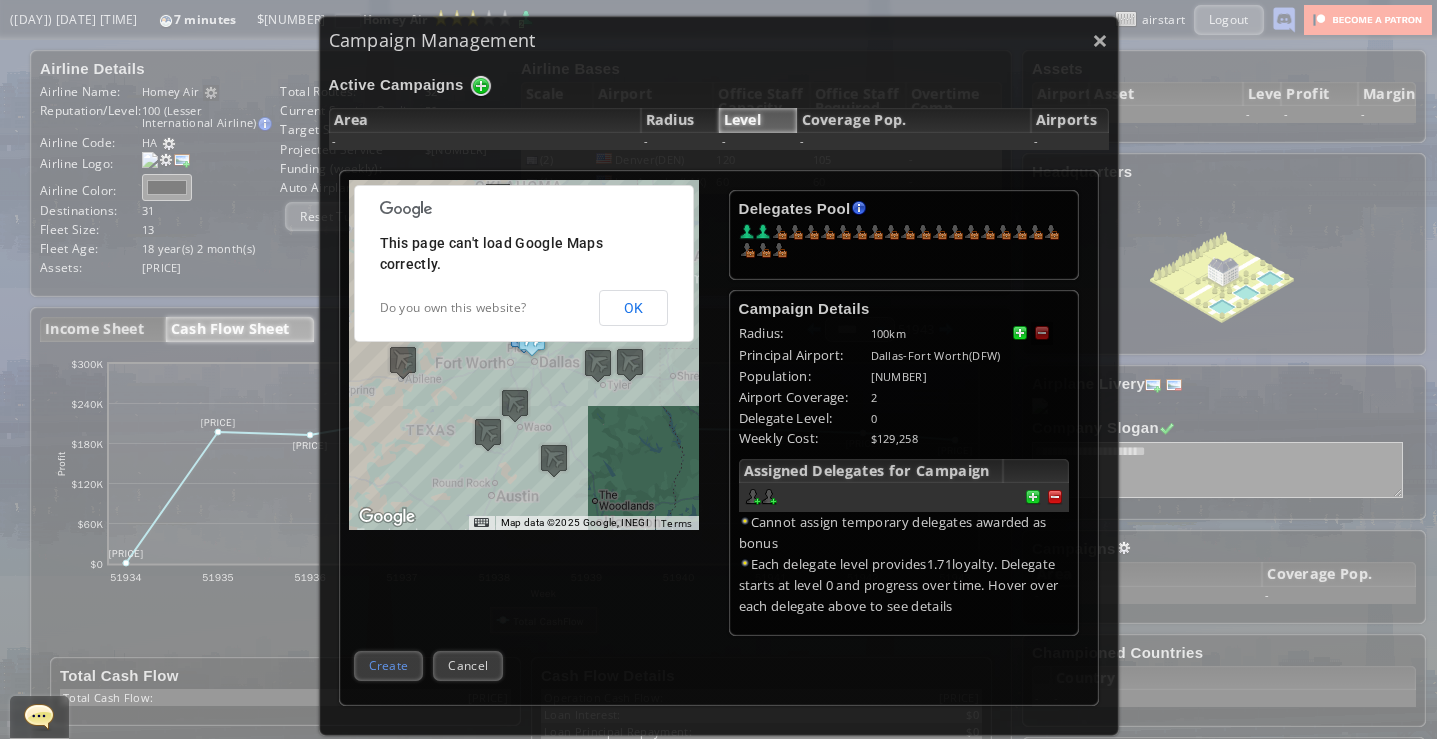 click on "Create" at bounding box center (389, 665) 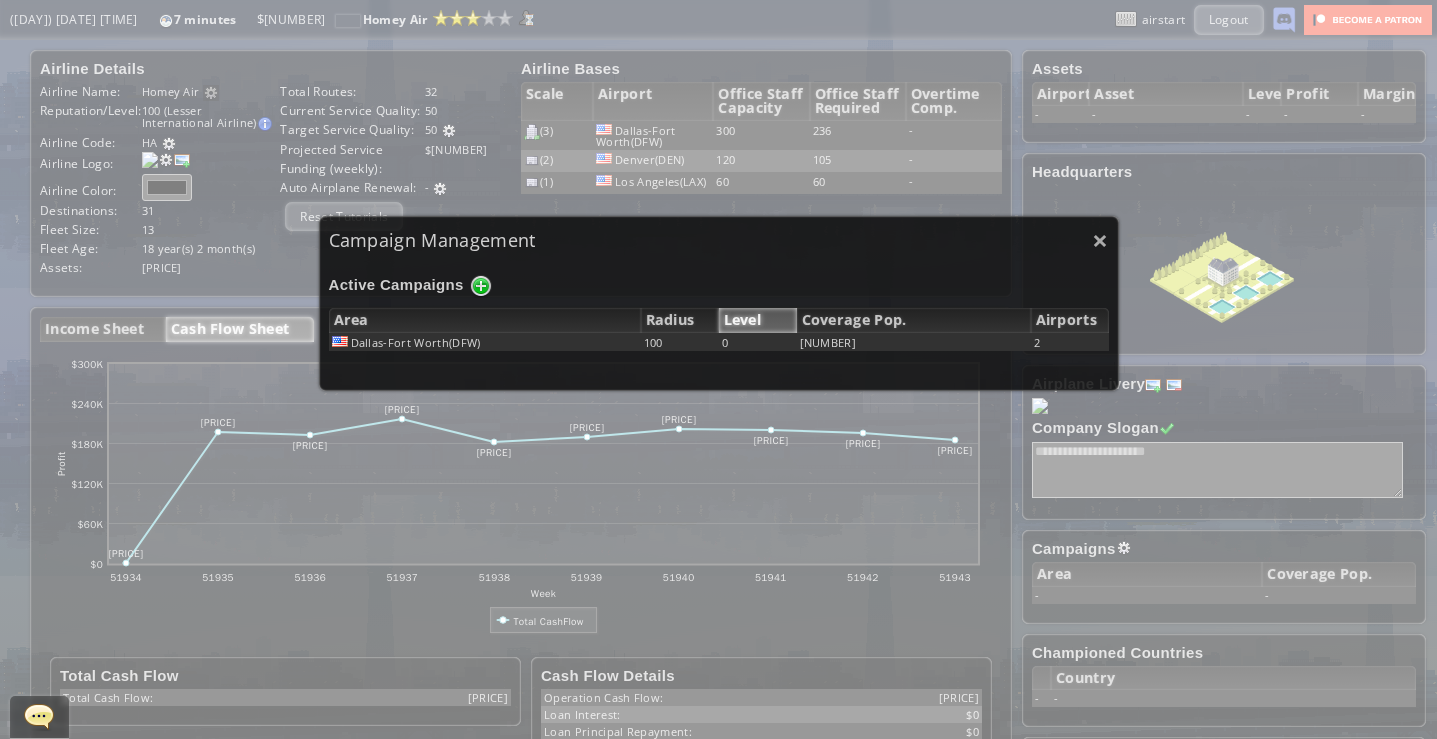 scroll, scrollTop: 0, scrollLeft: 0, axis: both 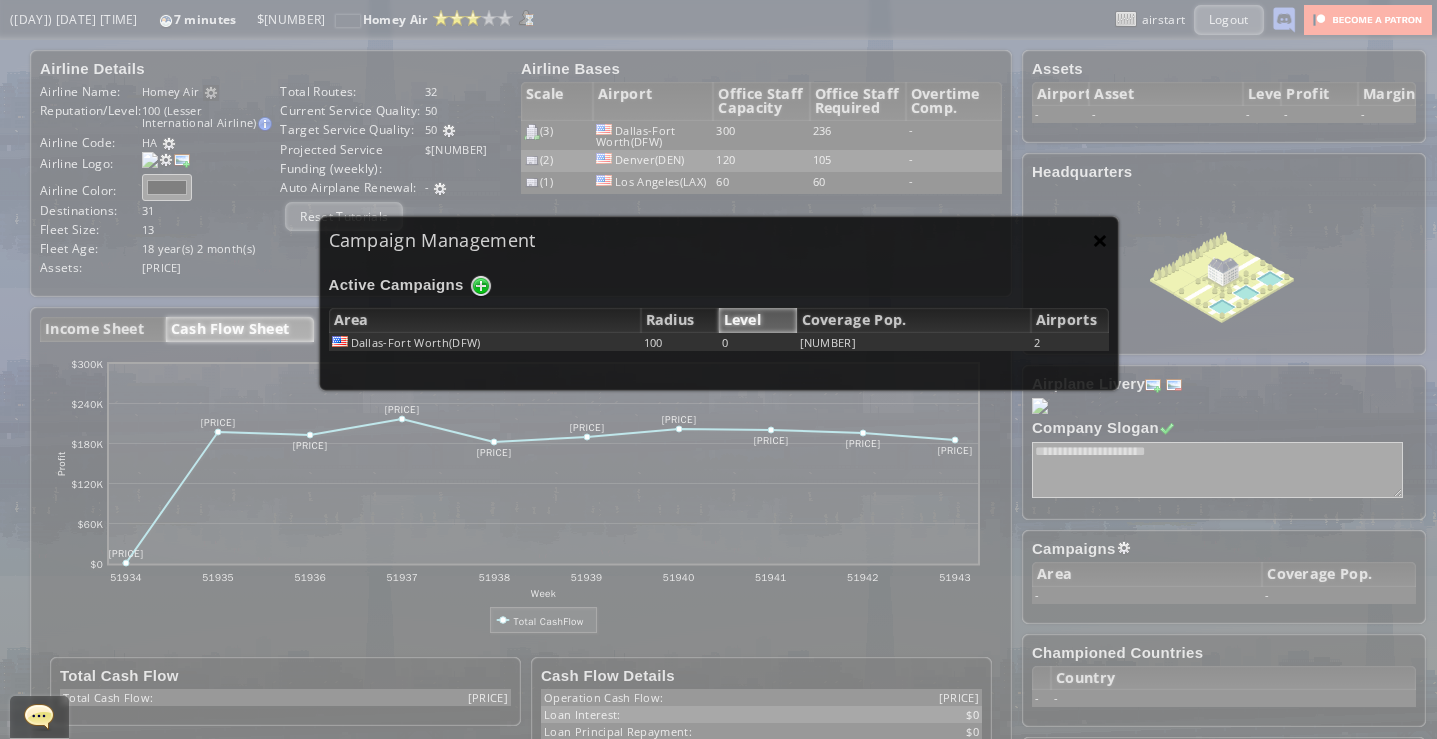 click on "×" at bounding box center (1100, 240) 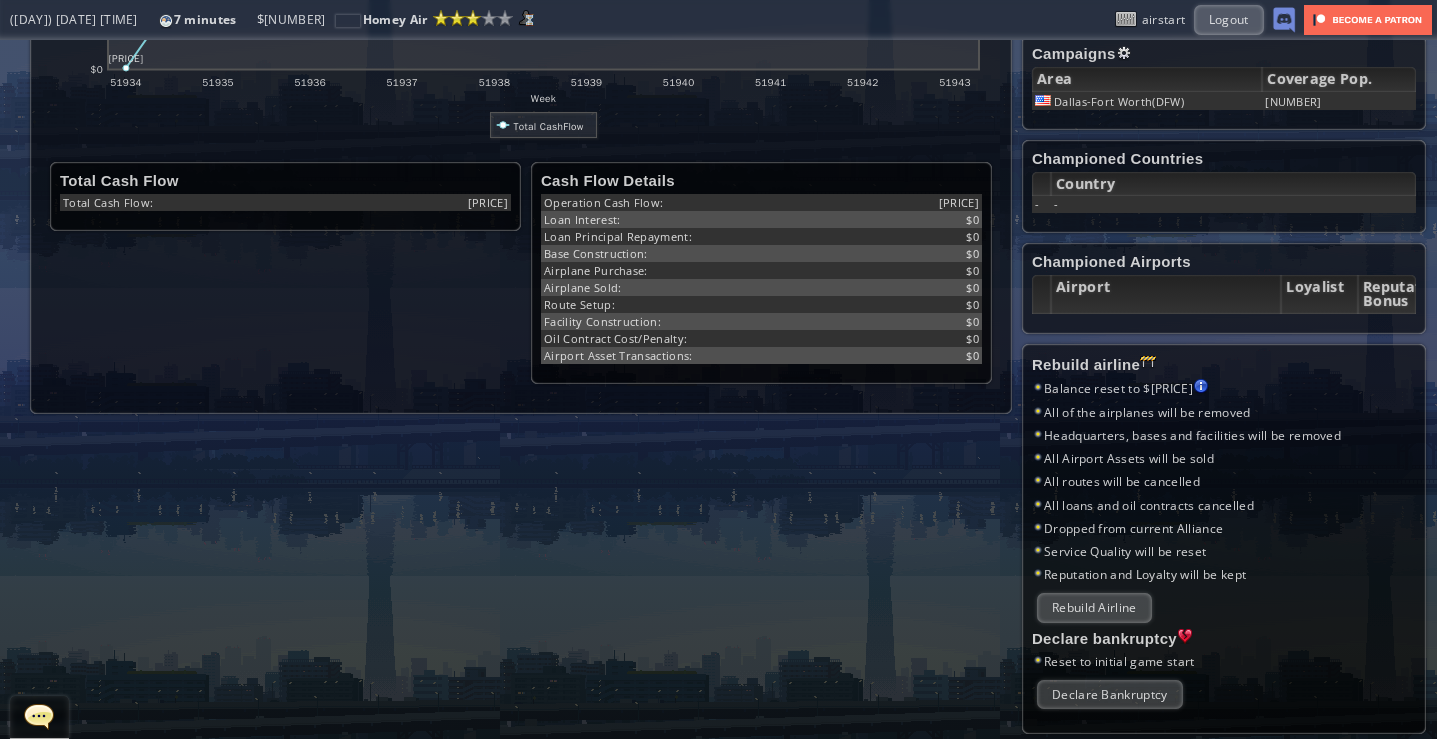 scroll, scrollTop: 95, scrollLeft: 0, axis: vertical 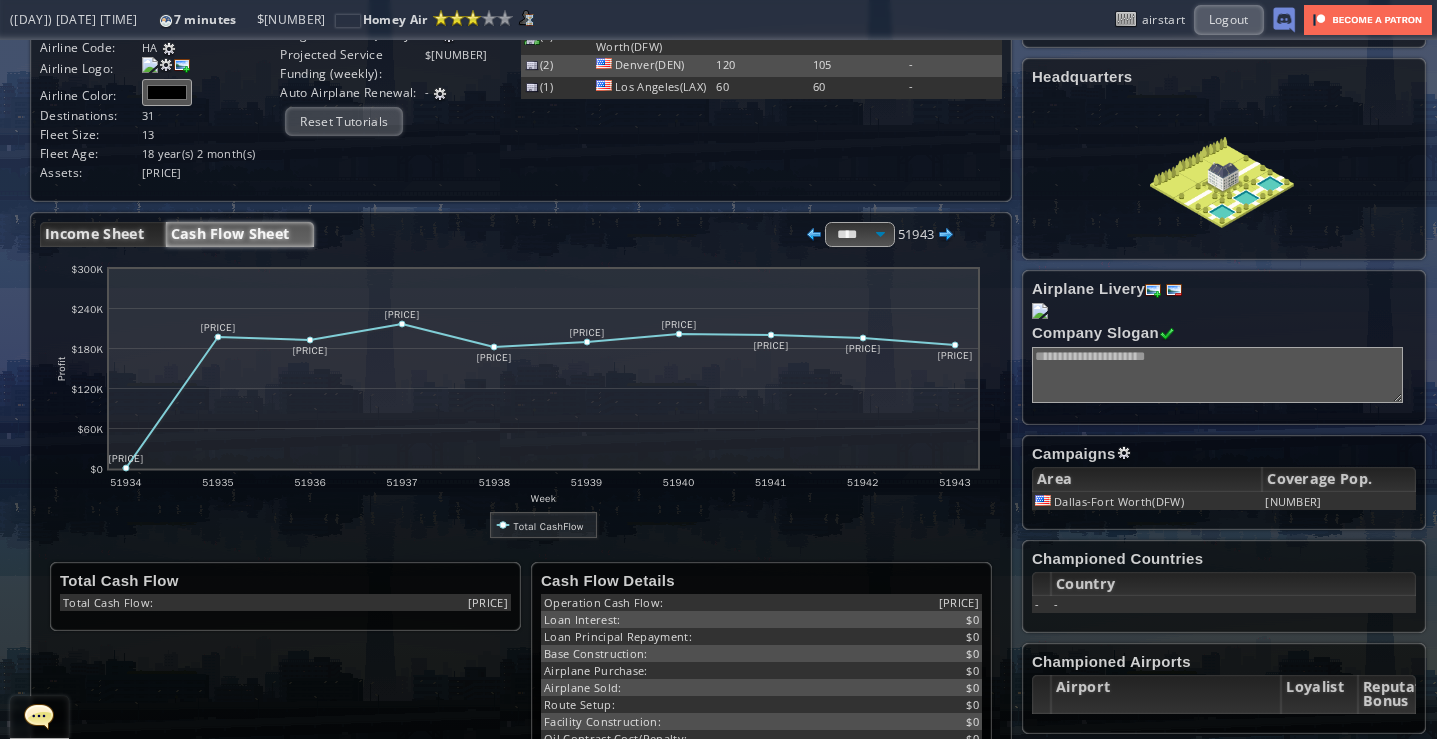 click on "Income Sheet" at bounding box center (103, 234) 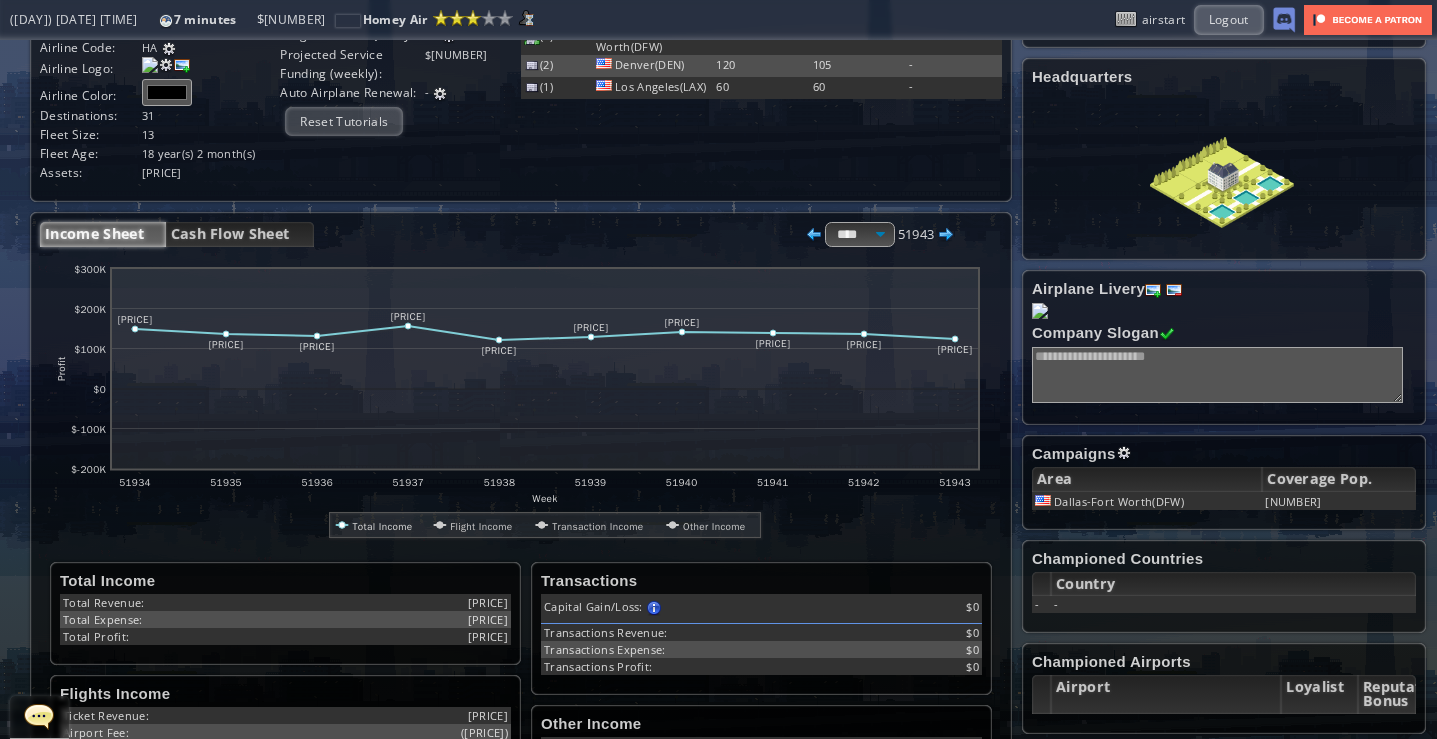 scroll, scrollTop: 0, scrollLeft: 0, axis: both 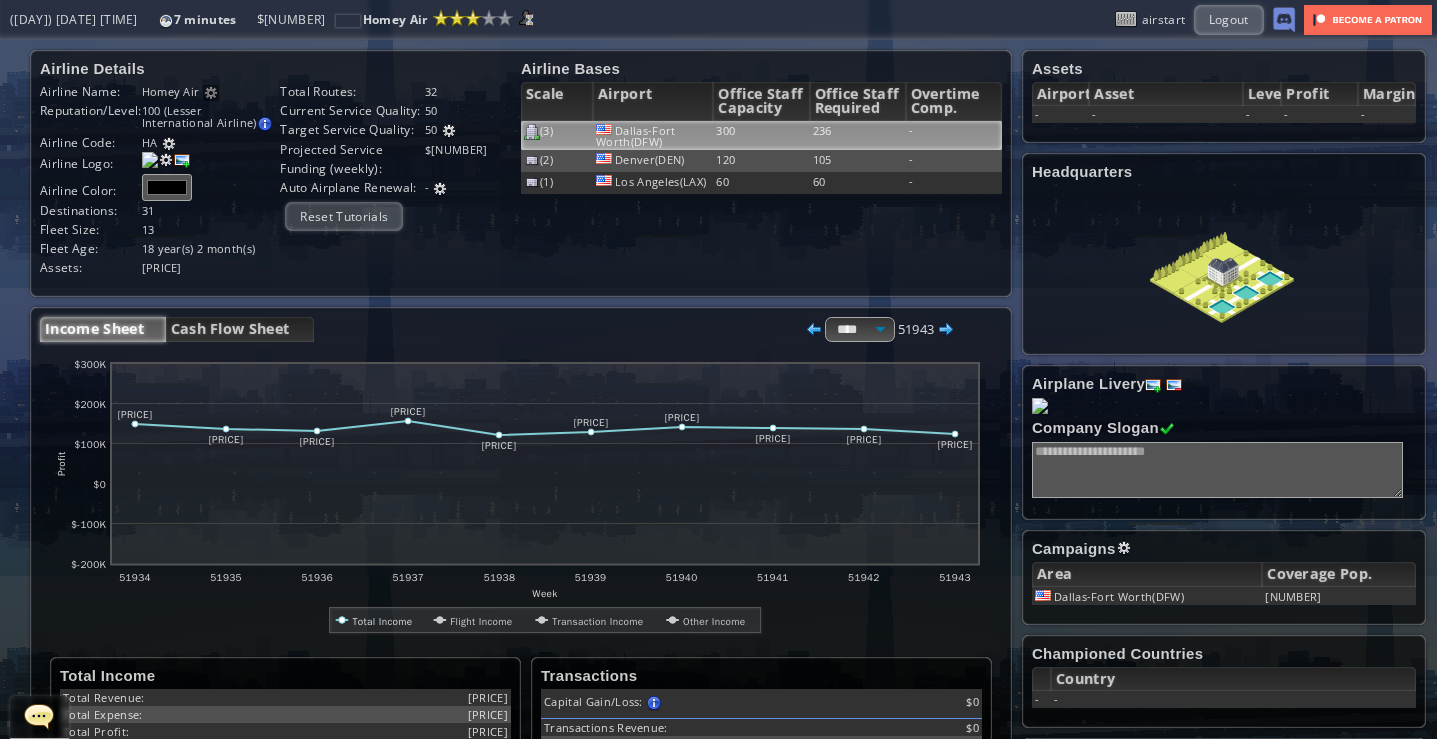 click on "Dallas-Fort Worth(DFW)" at bounding box center [653, 135] 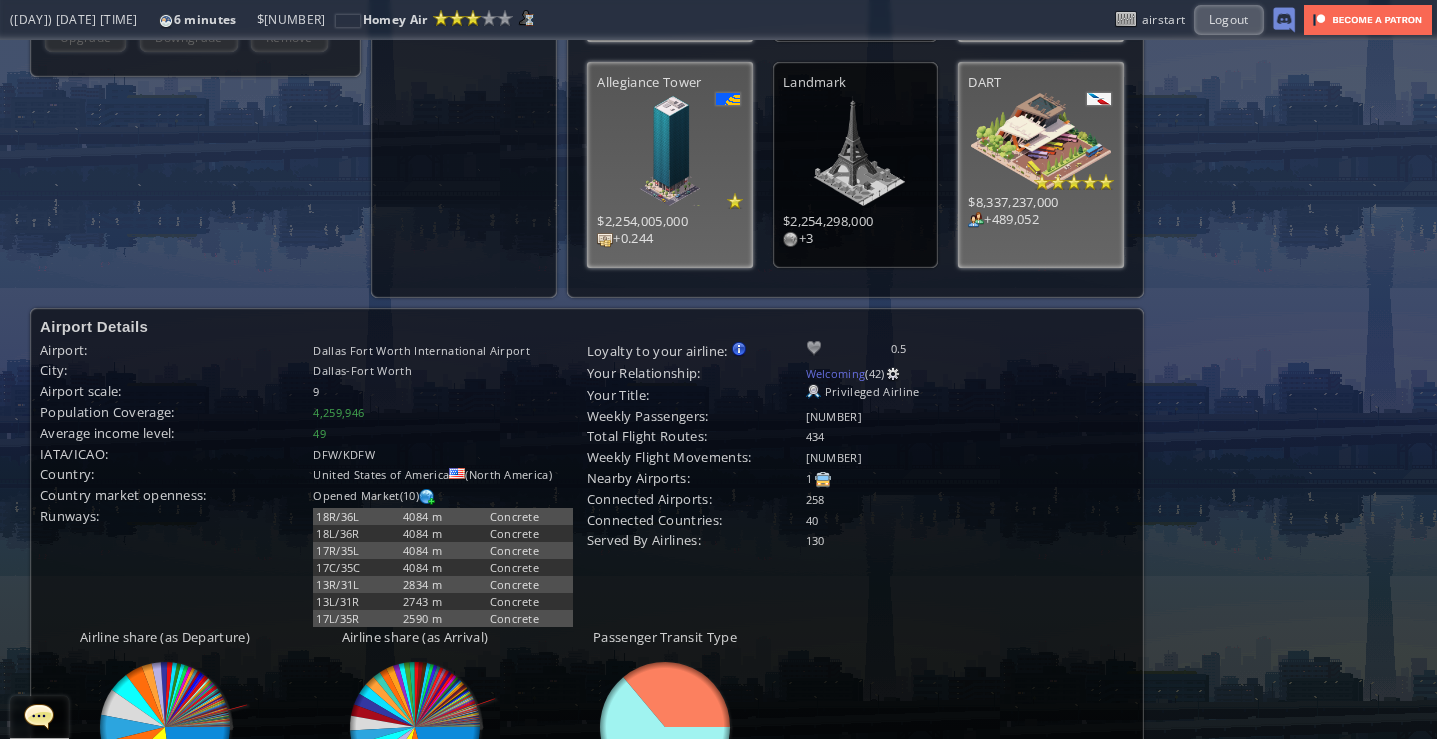 scroll, scrollTop: 0, scrollLeft: 0, axis: both 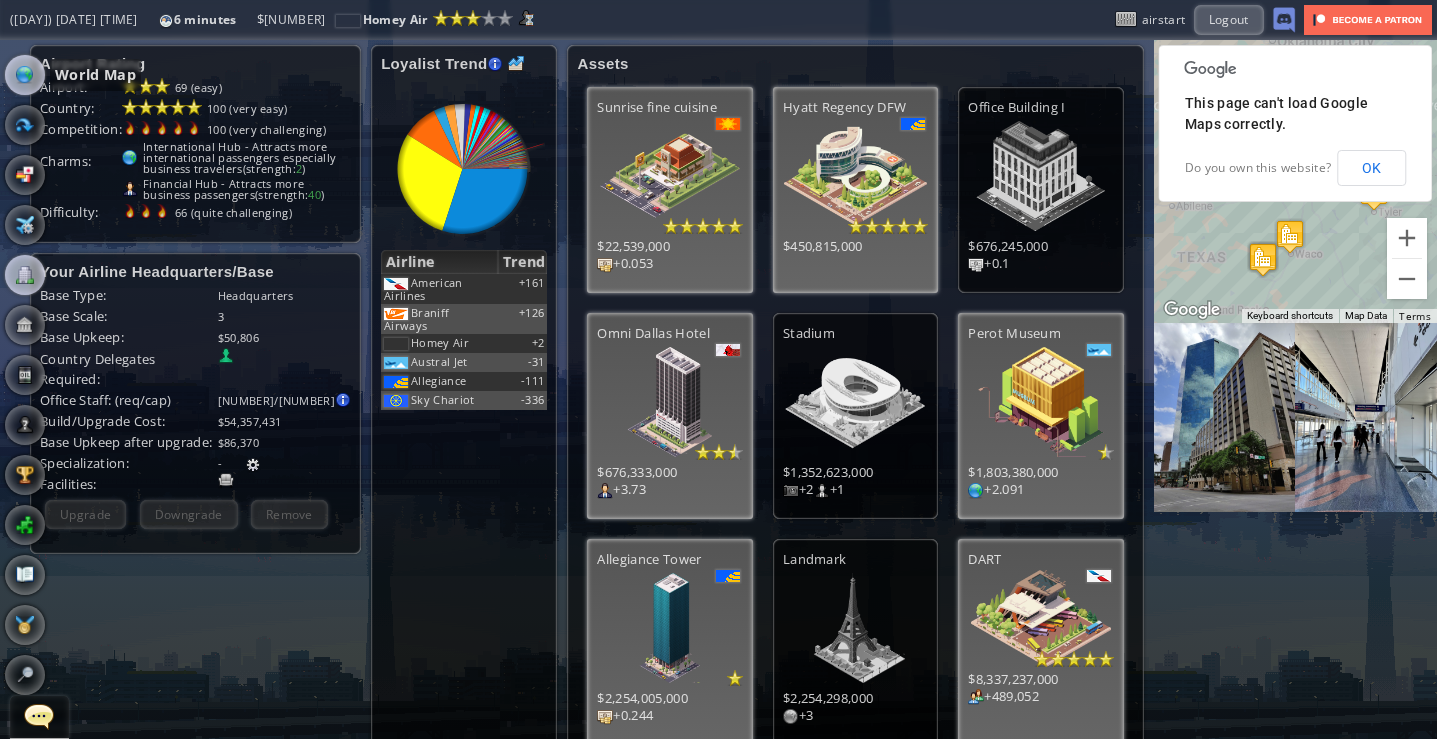 click at bounding box center (25, 75) 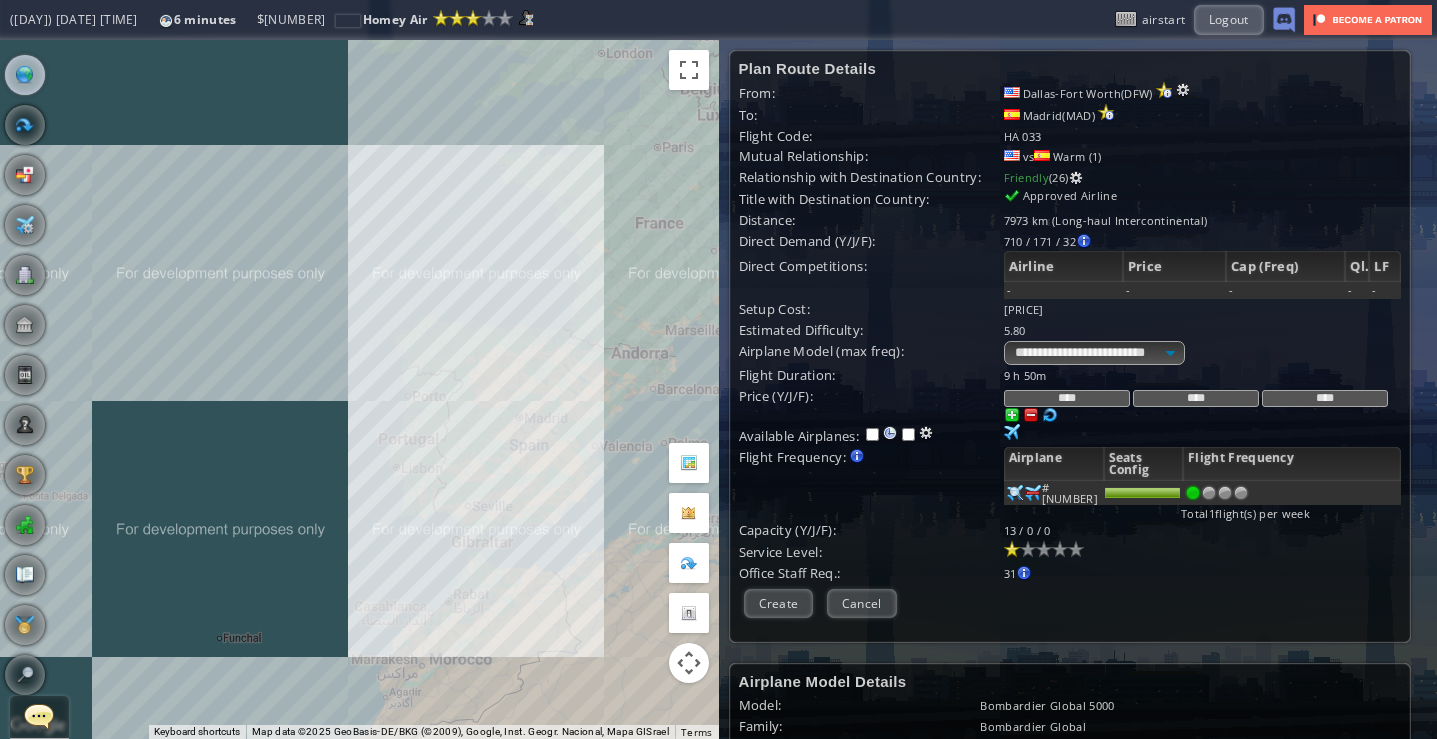 drag, startPoint x: 134, startPoint y: 485, endPoint x: 839, endPoint y: 574, distance: 710.5955 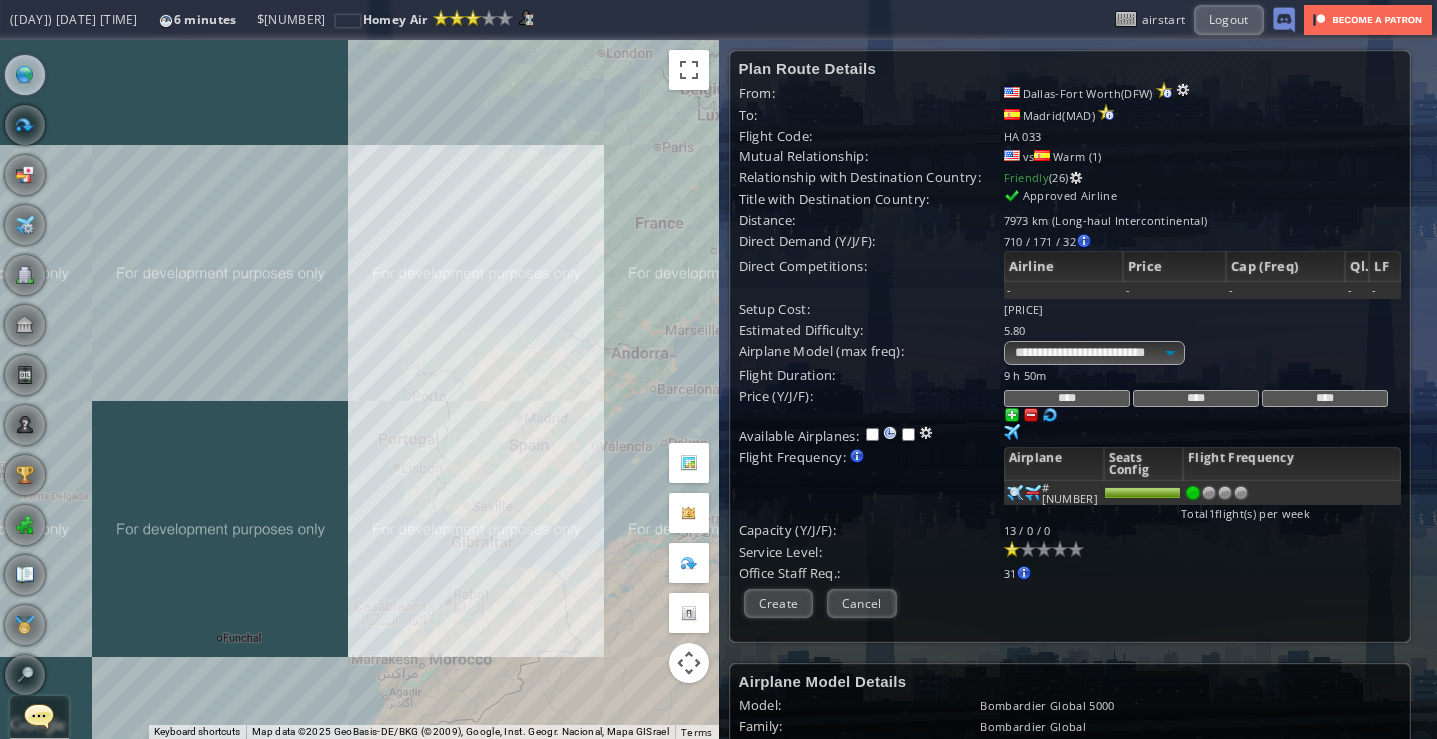 click on "← Move left → Move right ↑ Move up ↓ Move down + Zoom in - Zoom out Home Jump left by [PERCENTAGE]% End Jump right by [PERCENTAGE]% Page Up Jump up by [PERCENTAGE]% Page Down Jump down by [PERCENTAGE]% To navigate, press the arrow keys. Keyboard shortcuts Map Data Map data ©2025 GeoBasis-DE/BKG (©2009), Google, Inst. Geogr. Nacional, Mapa GISrael [NUMBER] km  Click to toggle between metric and imperial units Terms Report a map error
Current Details
From:
[CITY] ([AIRPORT_CODE])
To:
[CITY] ([AIRPORT_CODE])
Flight Code:
HA 008
Distance:
[NUMBER] km (Short-haul Domestic)
Airplane:
Beechcraft 1900D ([NUMBER])
[NUMBER]" at bounding box center [718, 389] 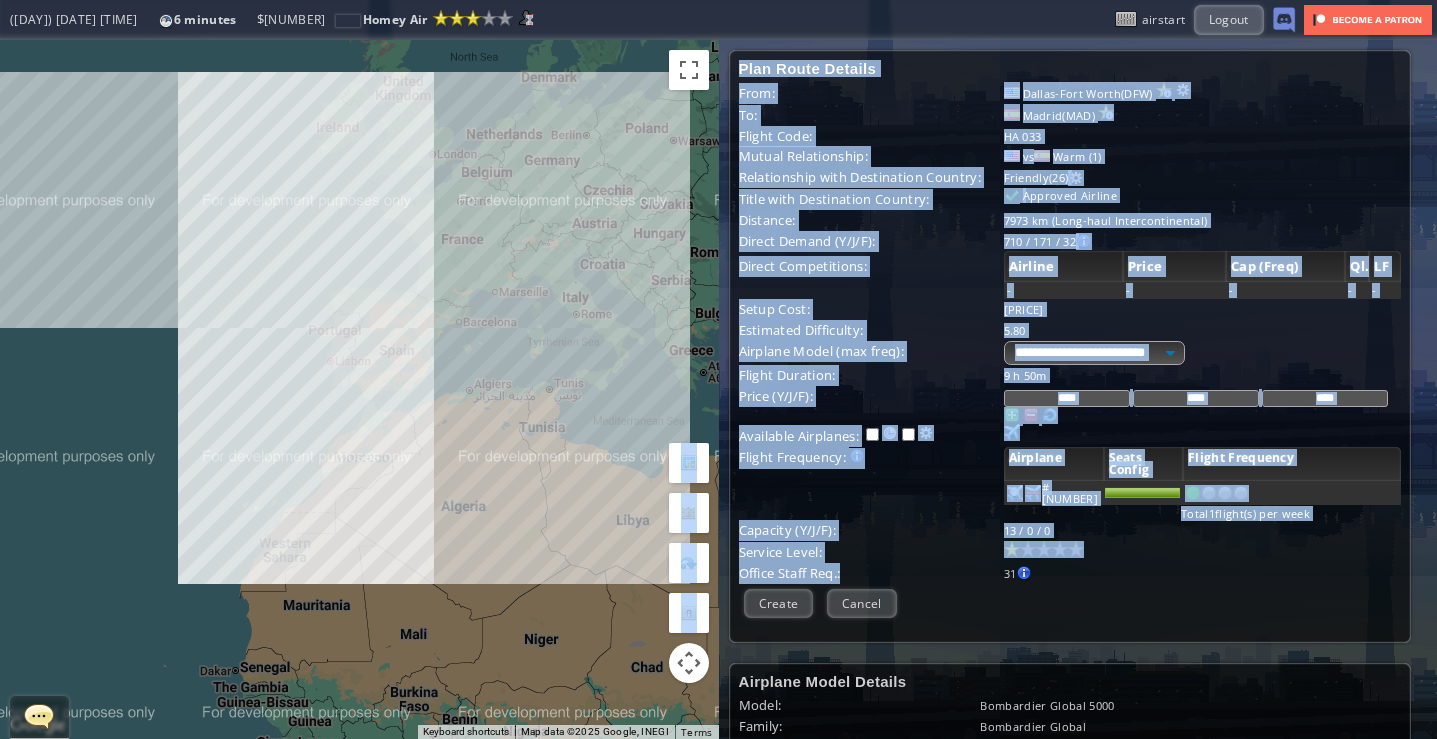 click on "To navigate, press the arrow keys." at bounding box center [359, 389] 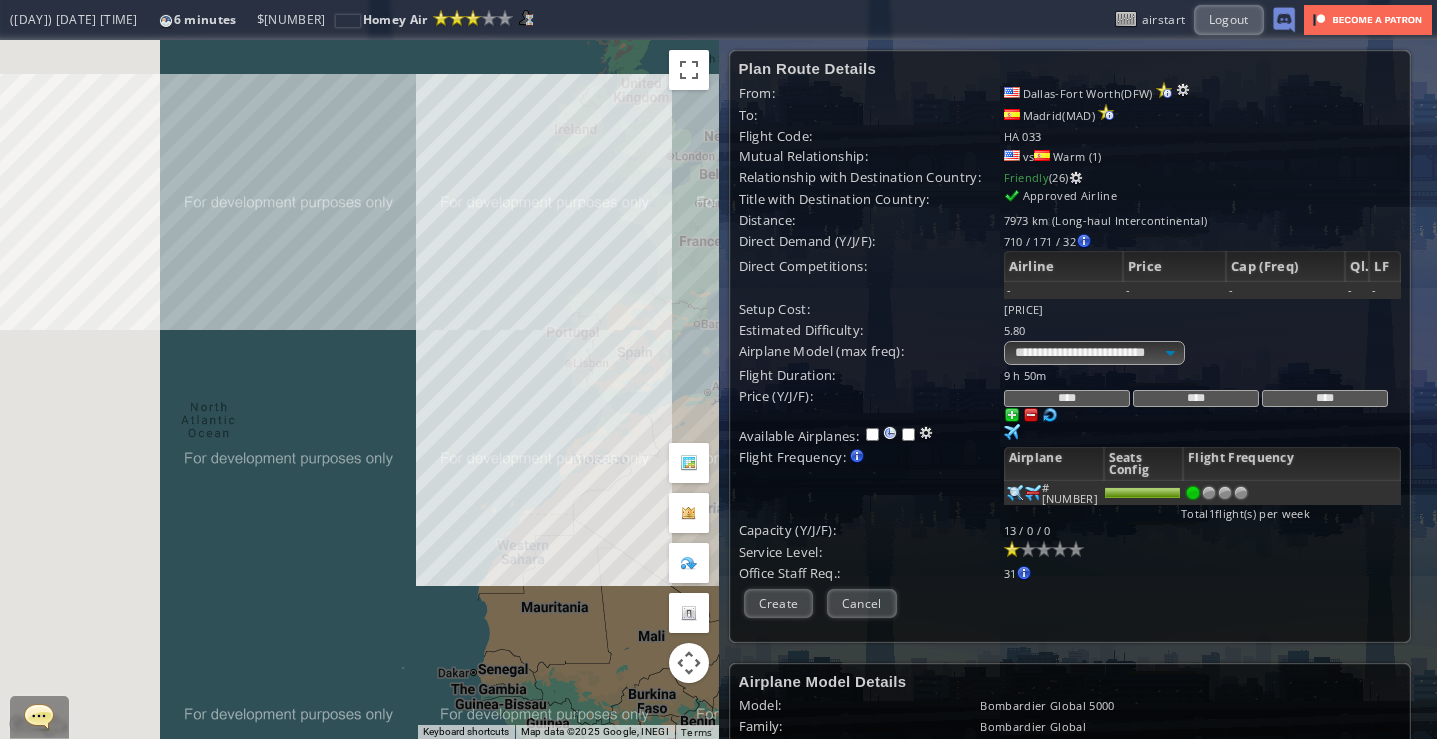 drag, startPoint x: 123, startPoint y: 314, endPoint x: 612, endPoint y: 330, distance: 489.2617 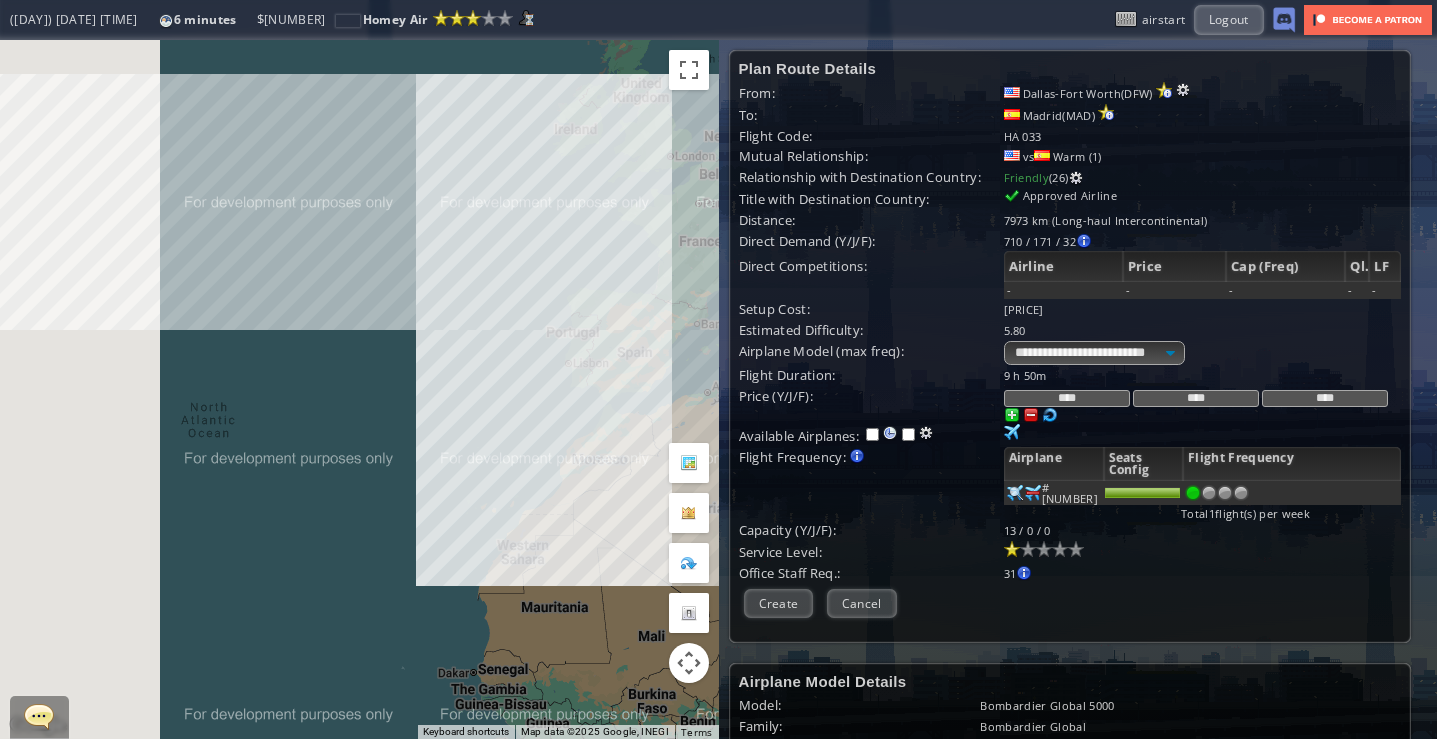 click on "To navigate, press the arrow keys." at bounding box center [359, 389] 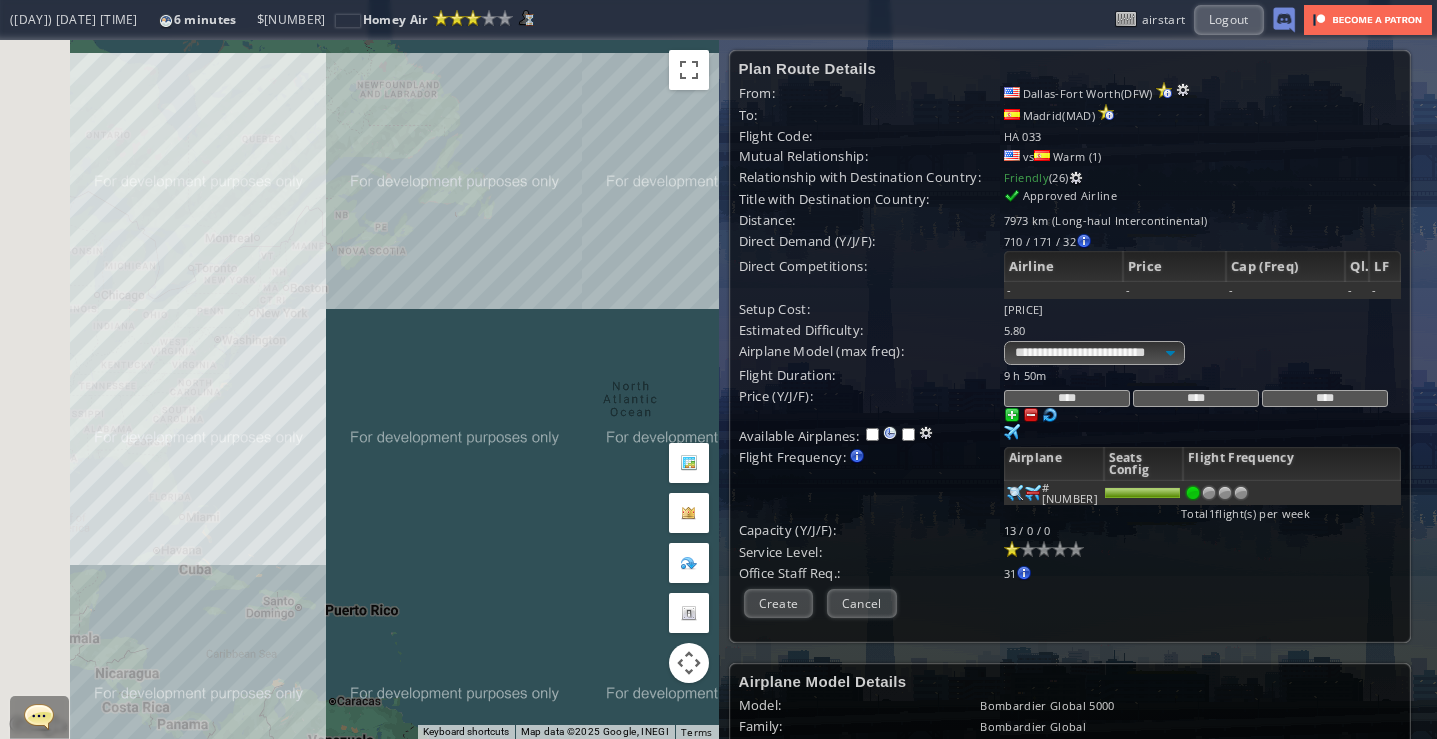 drag, startPoint x: 75, startPoint y: 429, endPoint x: 583, endPoint y: 406, distance: 508.52042 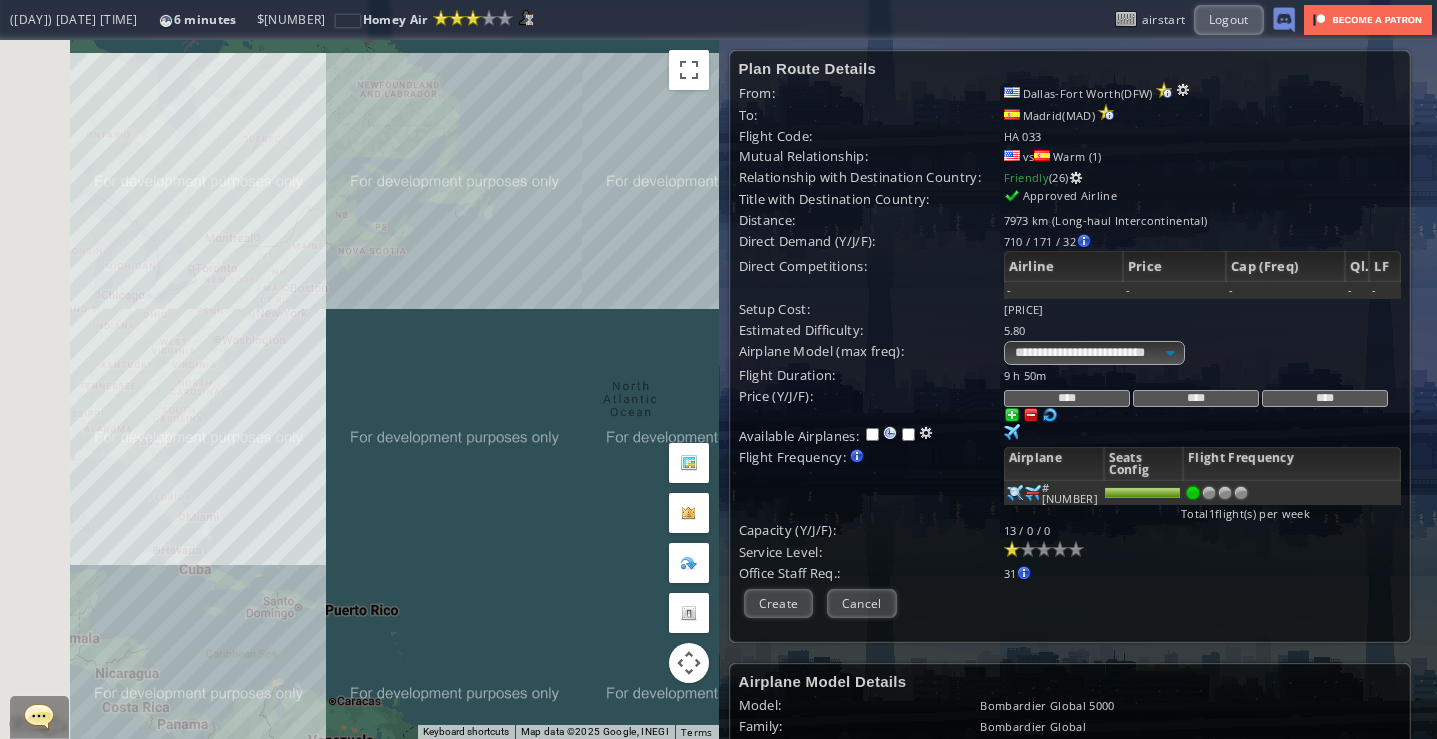 click on "To navigate, press the arrow keys." at bounding box center [359, 389] 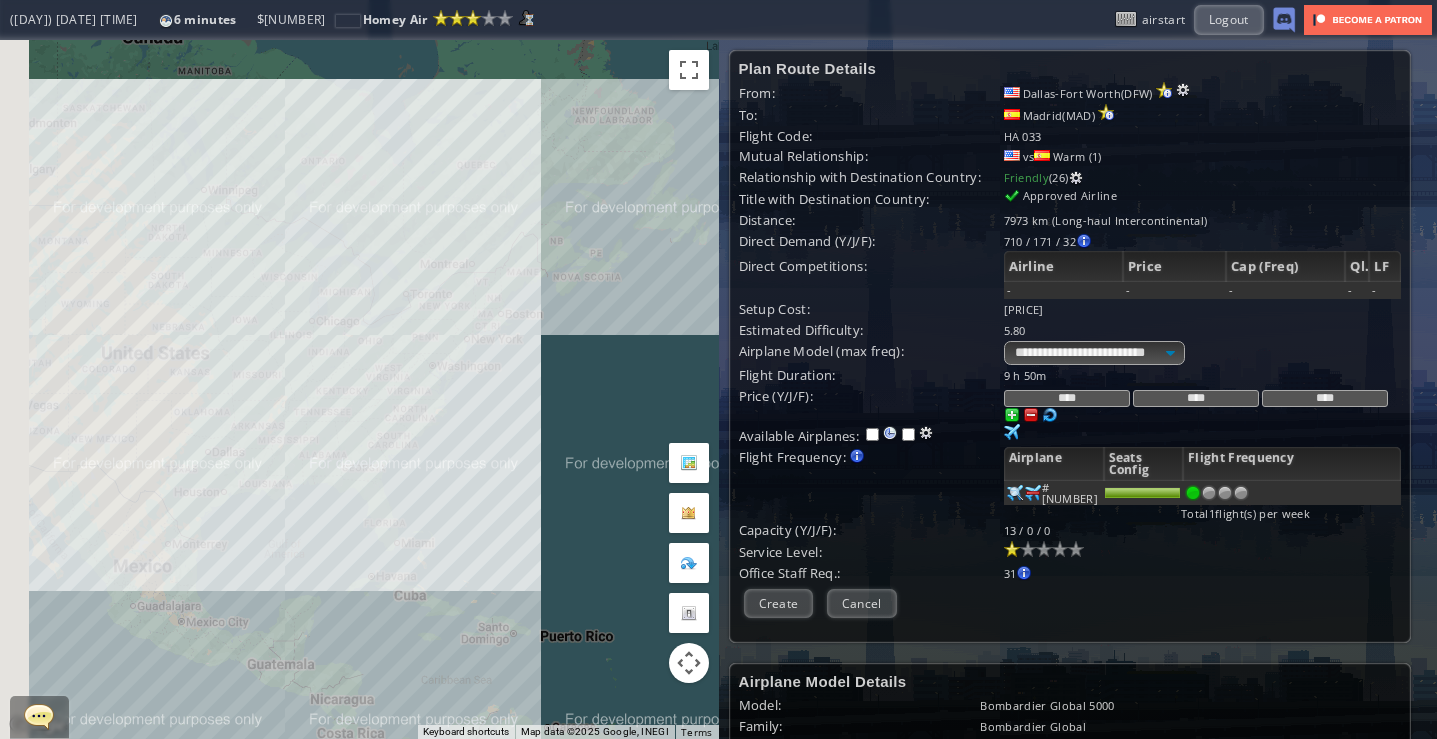 drag, startPoint x: 113, startPoint y: 403, endPoint x: 616, endPoint y: 475, distance: 508.12695 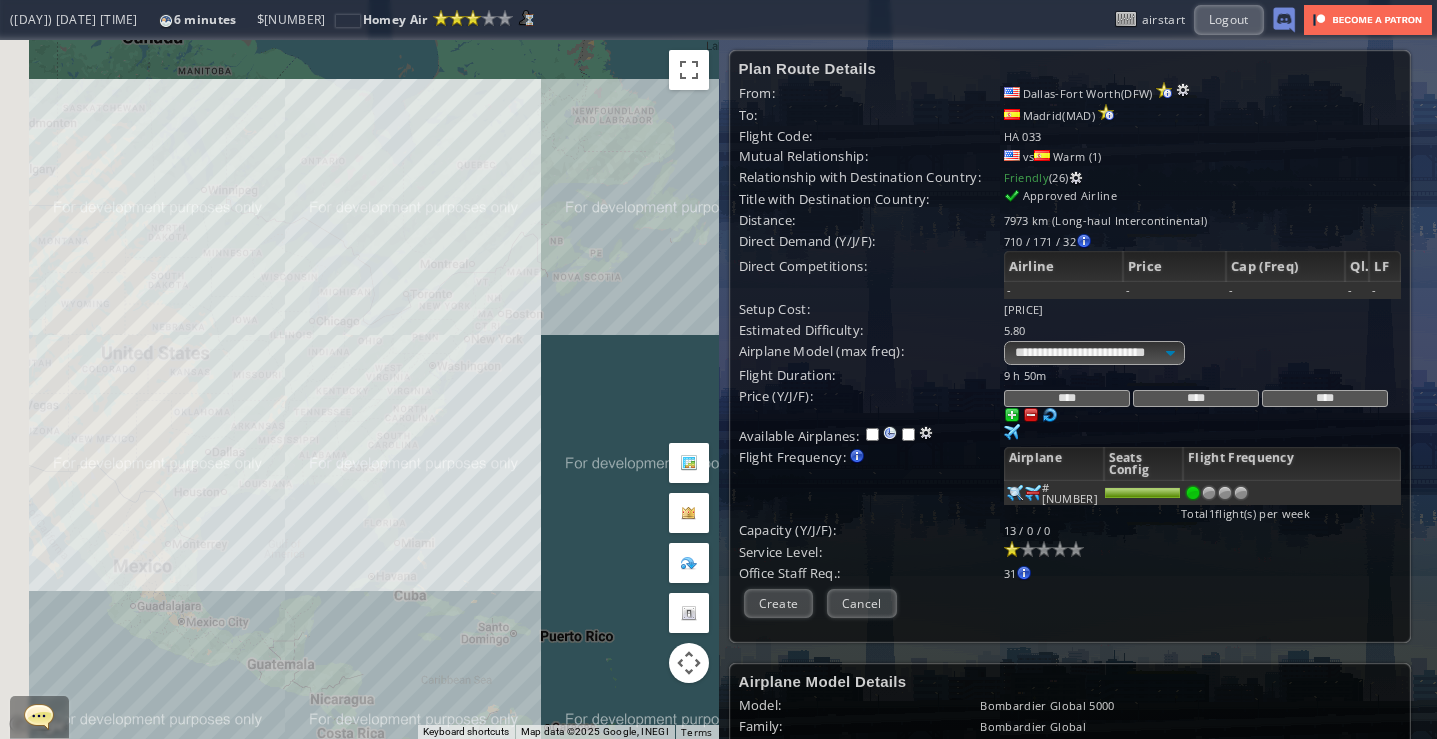 click on "To navigate, press the arrow keys." at bounding box center [359, 389] 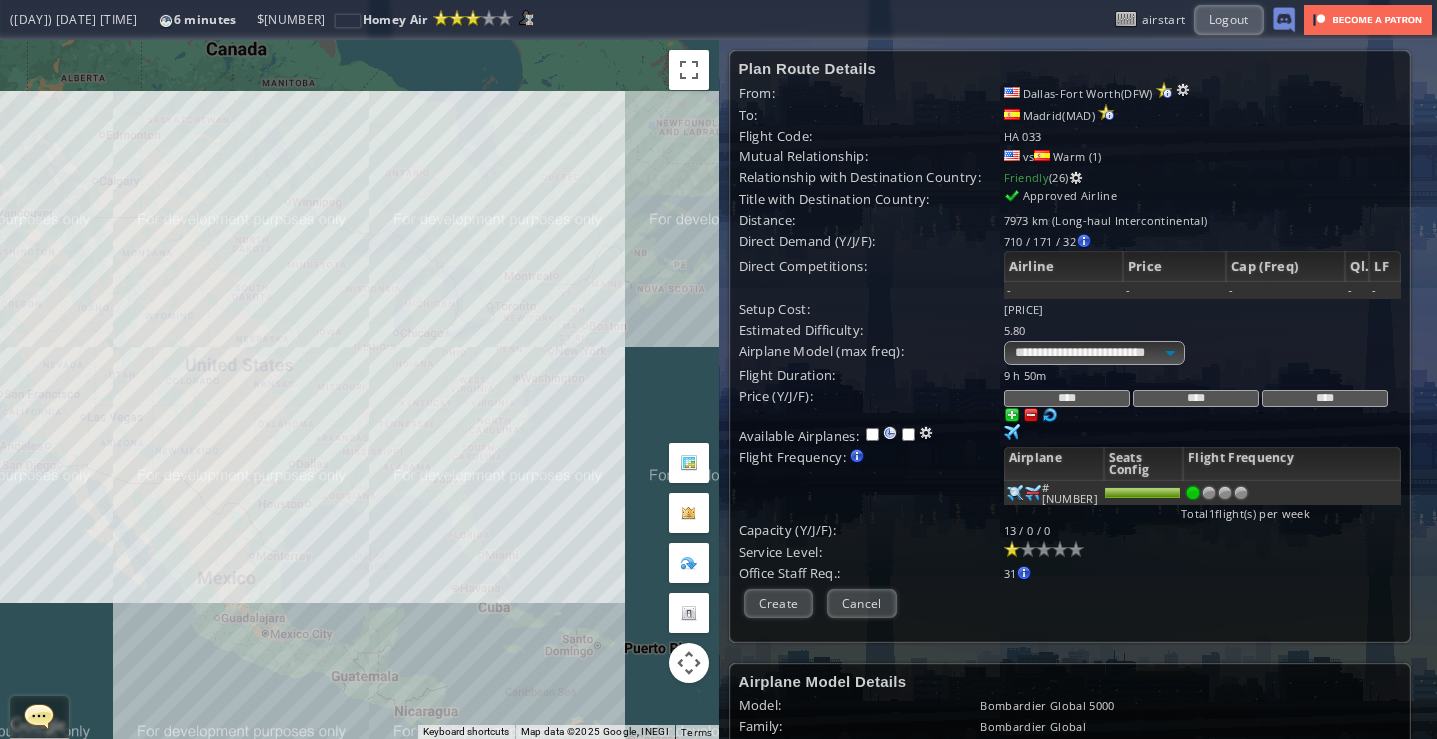 click on "To navigate, press the arrow keys." at bounding box center [359, 389] 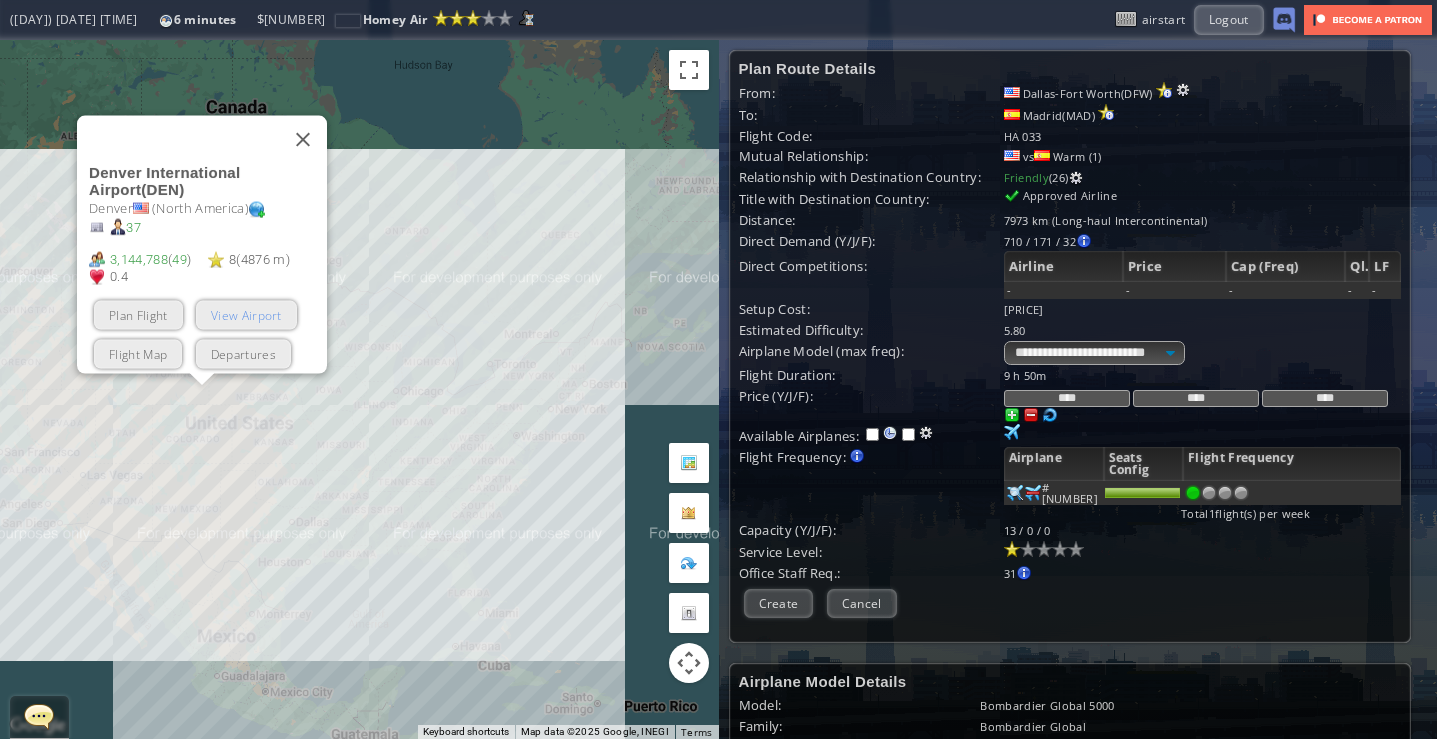 click on "View Airport" at bounding box center [246, 314] 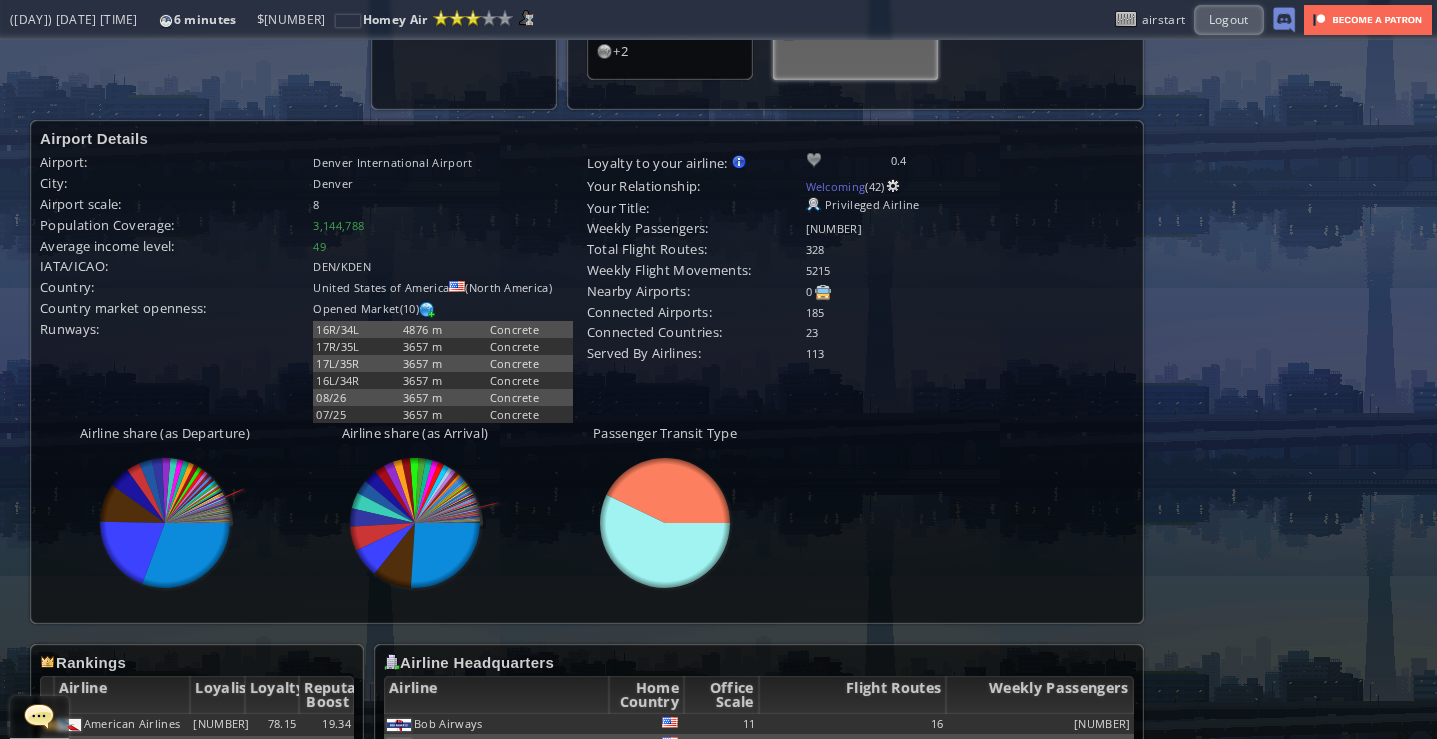 scroll, scrollTop: 700, scrollLeft: 0, axis: vertical 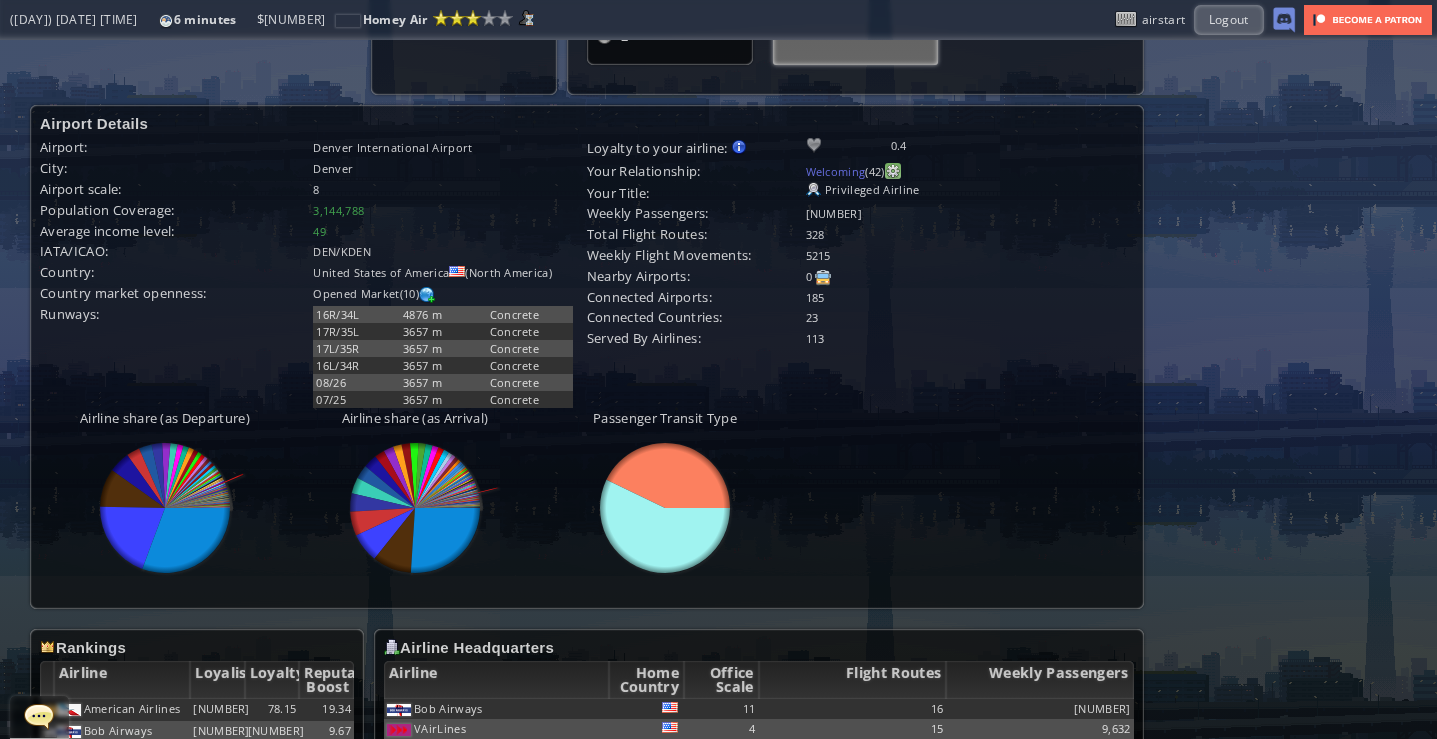 click at bounding box center (893, 171) 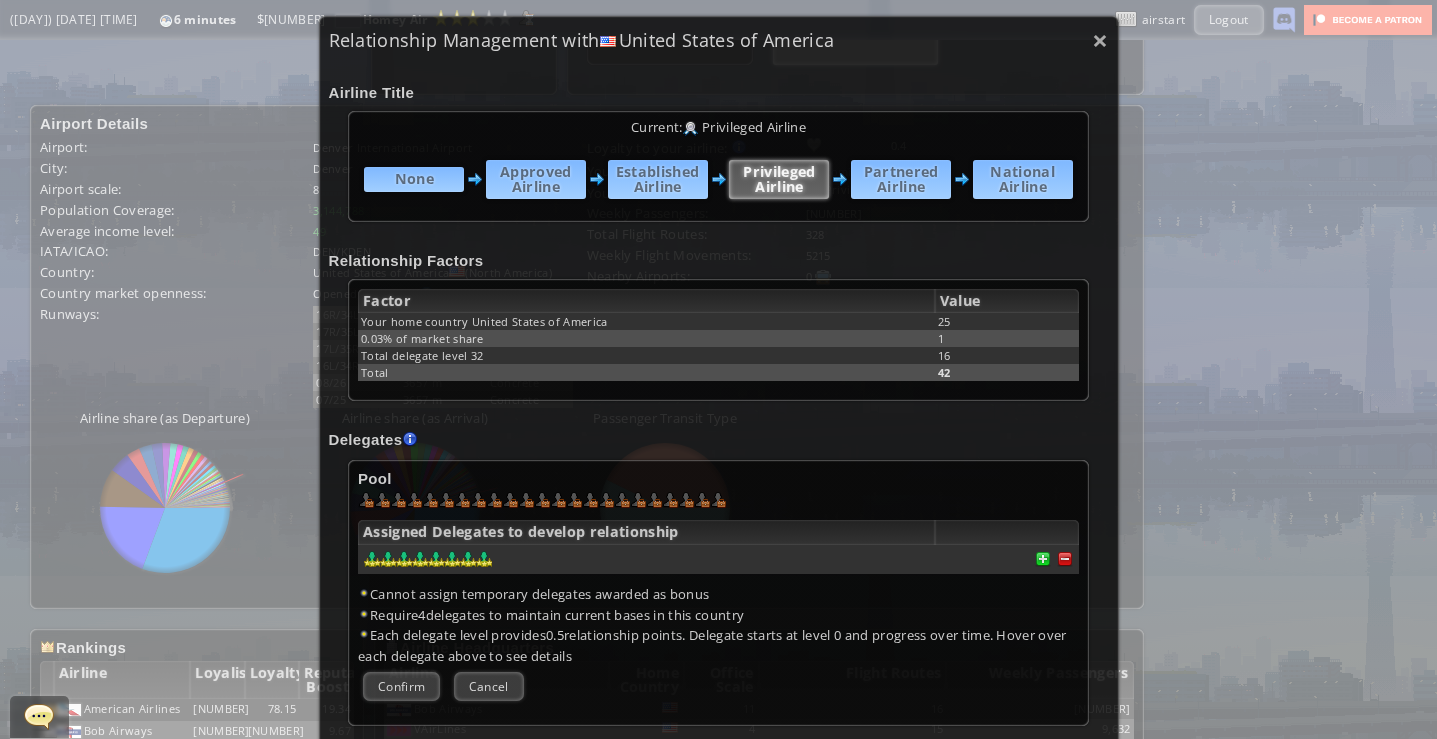 scroll, scrollTop: 0, scrollLeft: 0, axis: both 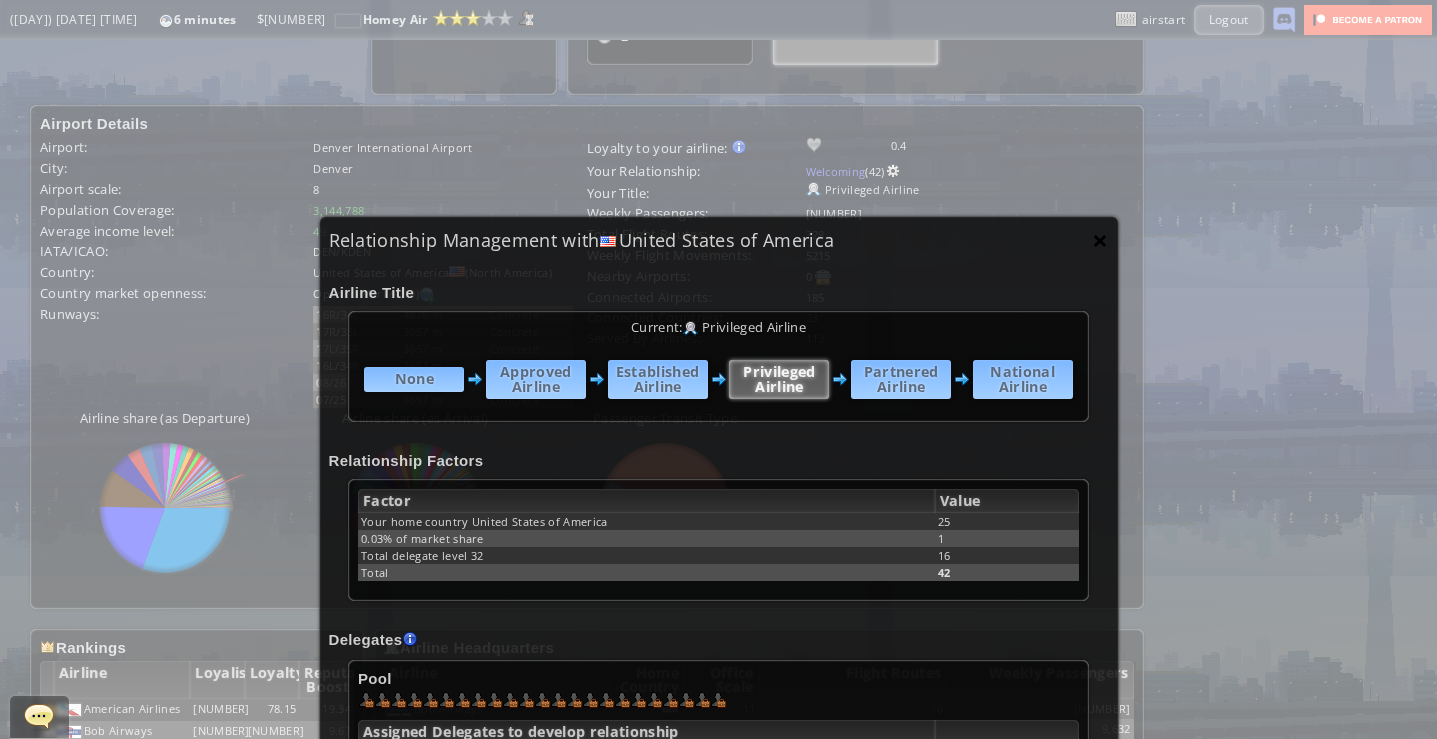click on "×" at bounding box center (1100, 240) 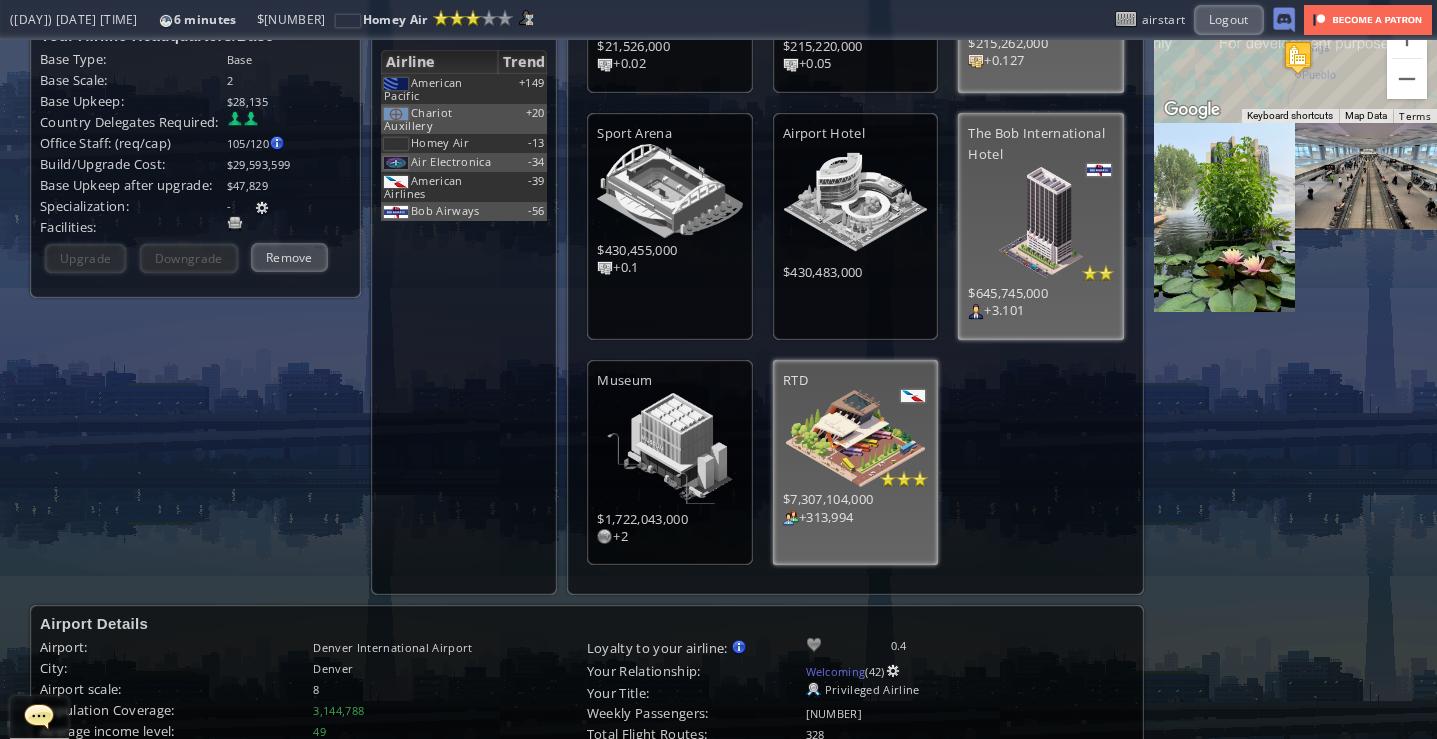 scroll, scrollTop: 0, scrollLeft: 0, axis: both 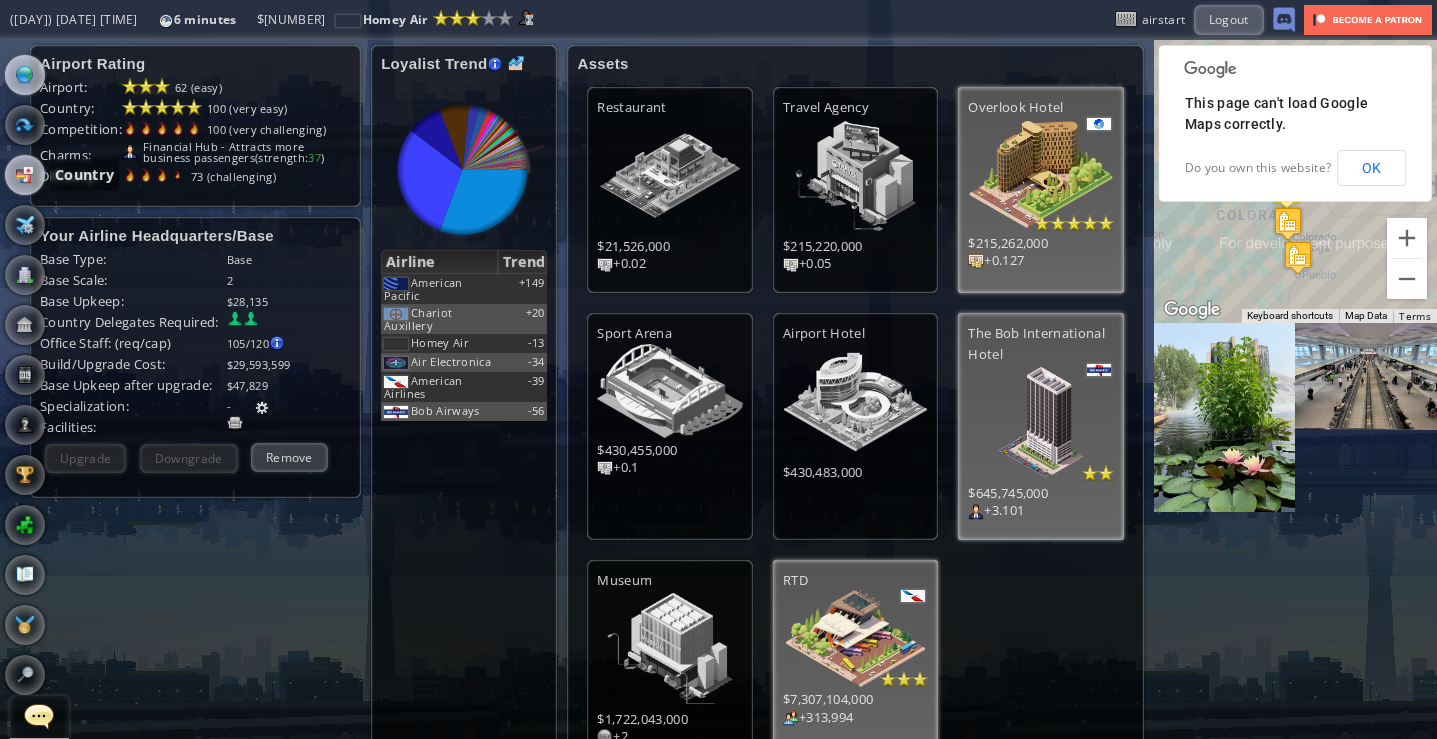 click at bounding box center (25, 175) 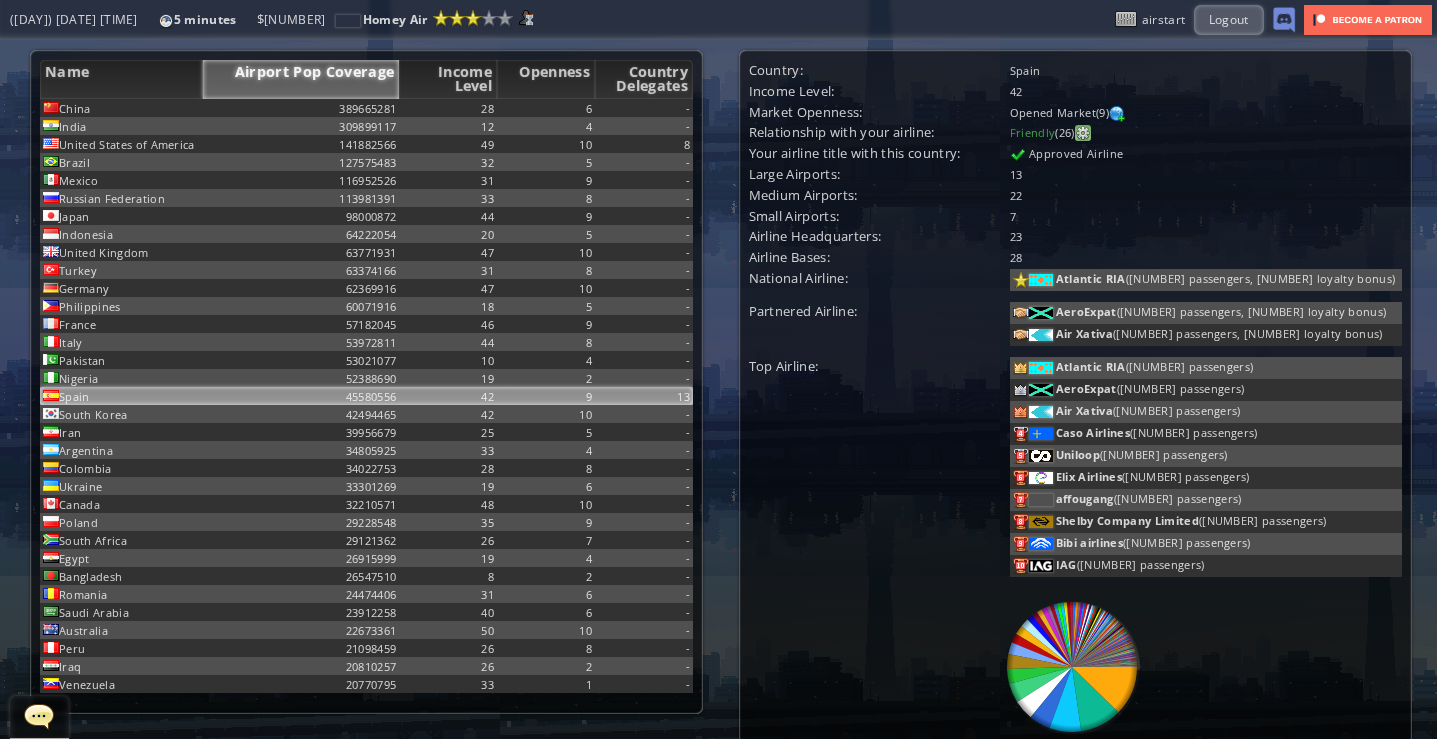 click at bounding box center (1083, 133) 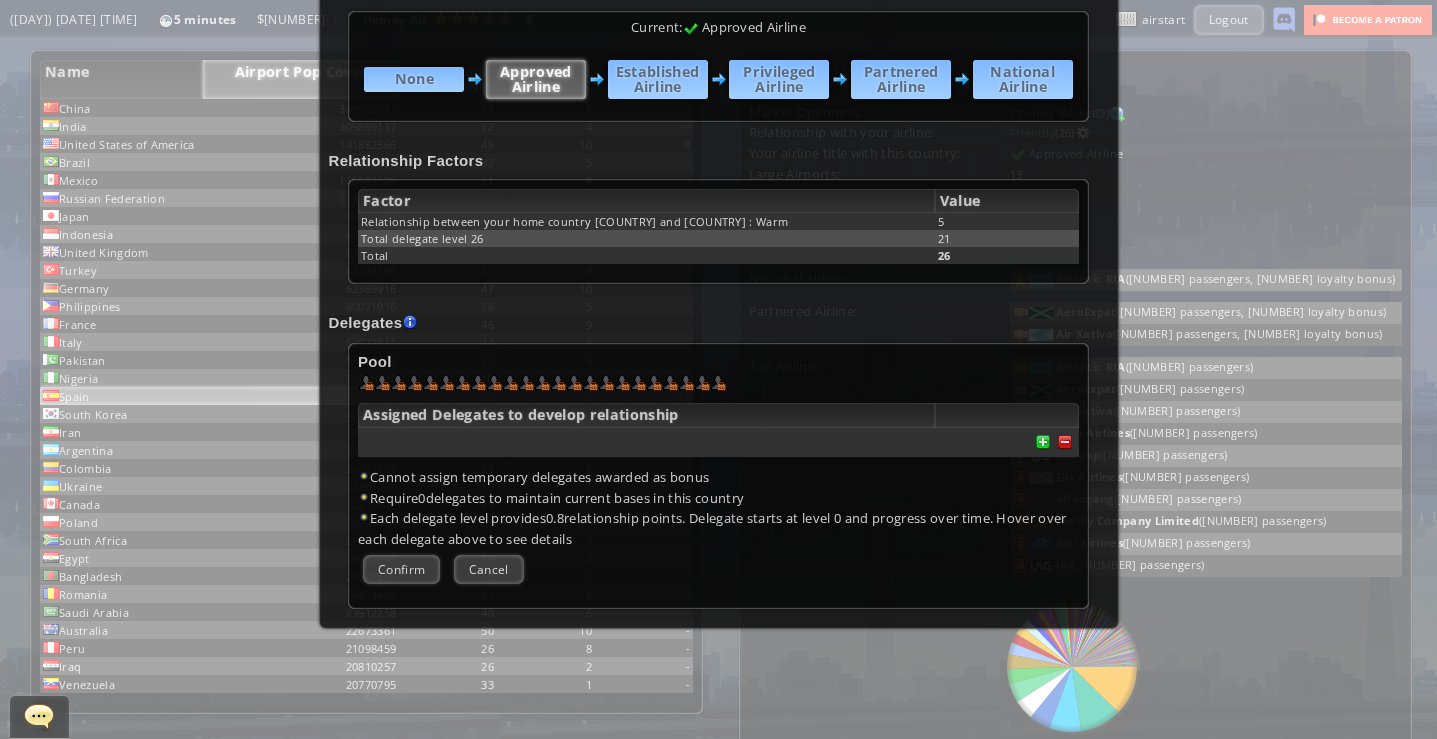 scroll, scrollTop: 0, scrollLeft: 0, axis: both 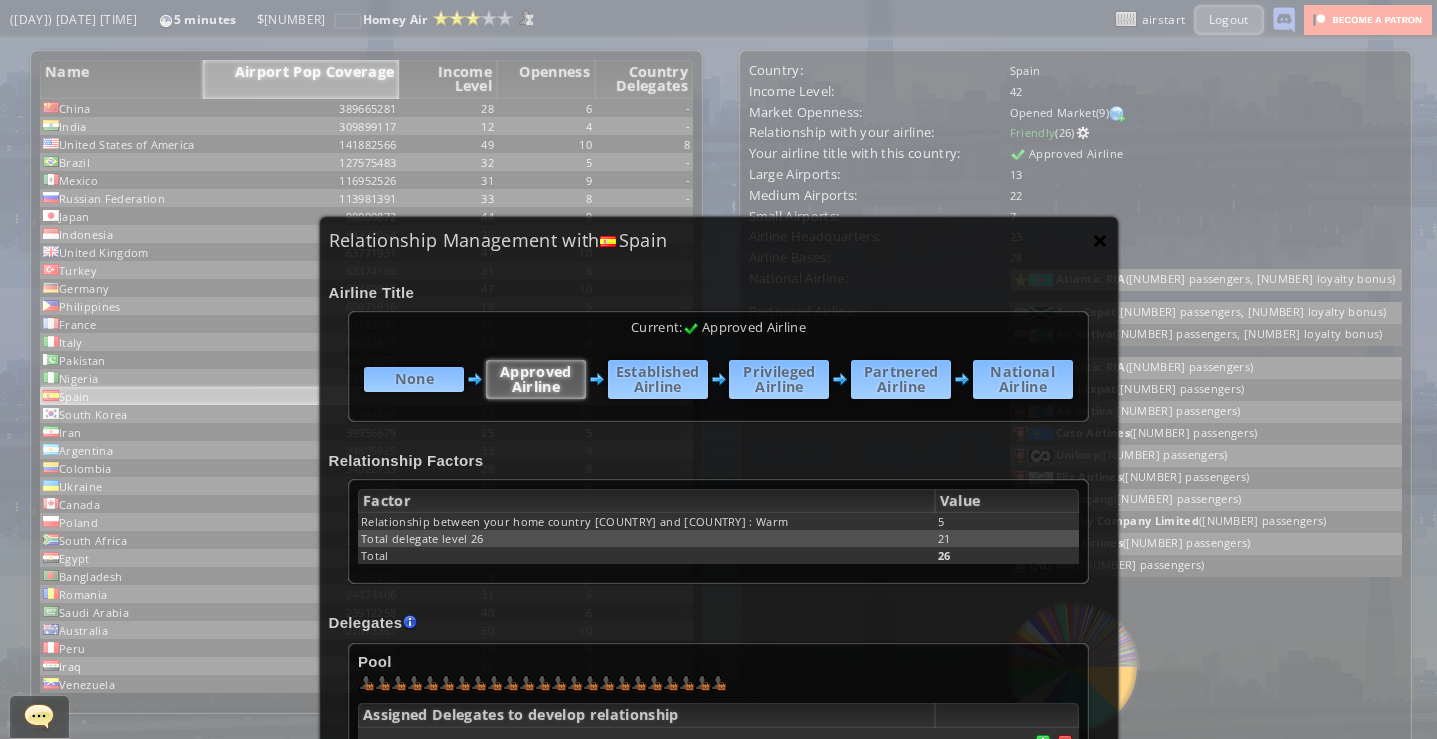 click on "×" at bounding box center [1100, 240] 